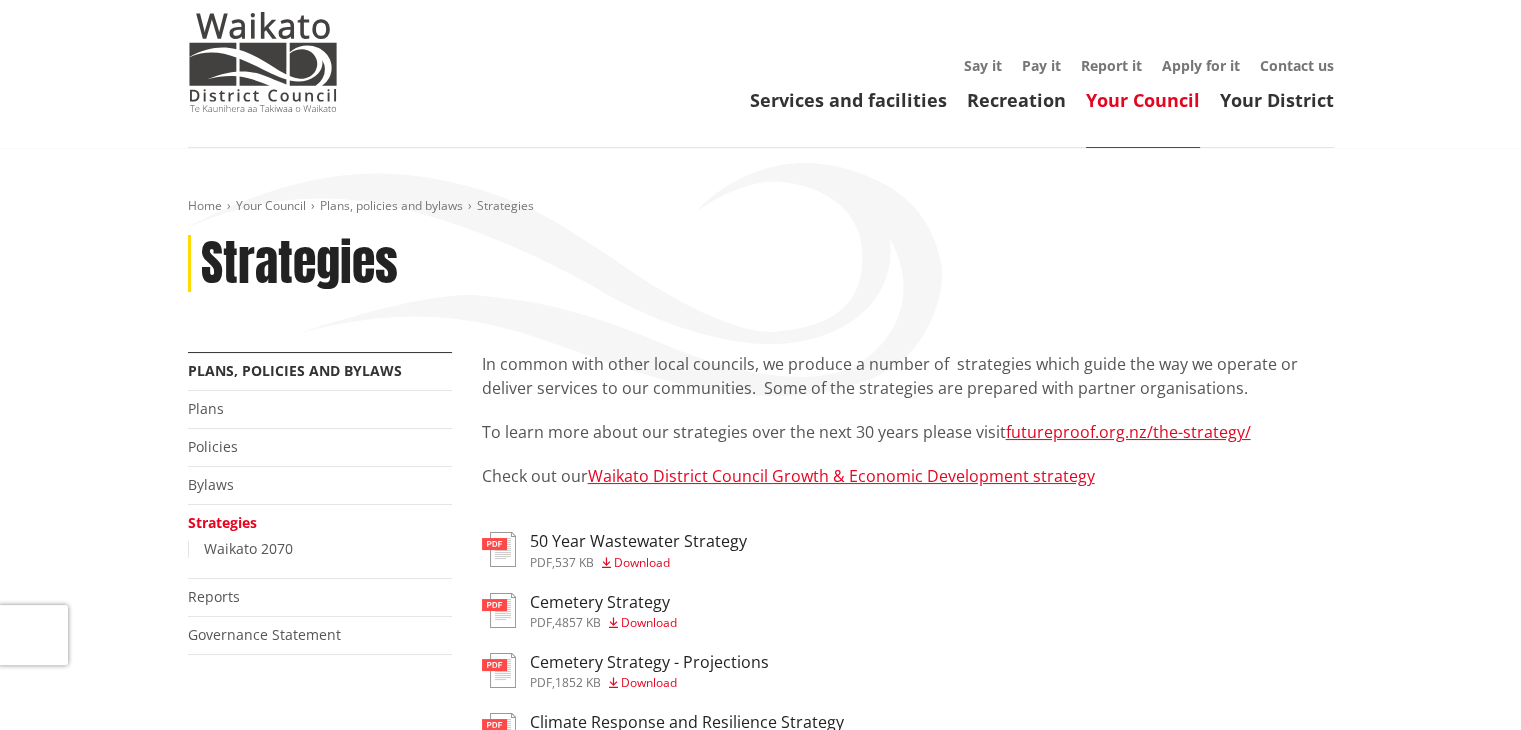 scroll, scrollTop: 0, scrollLeft: 0, axis: both 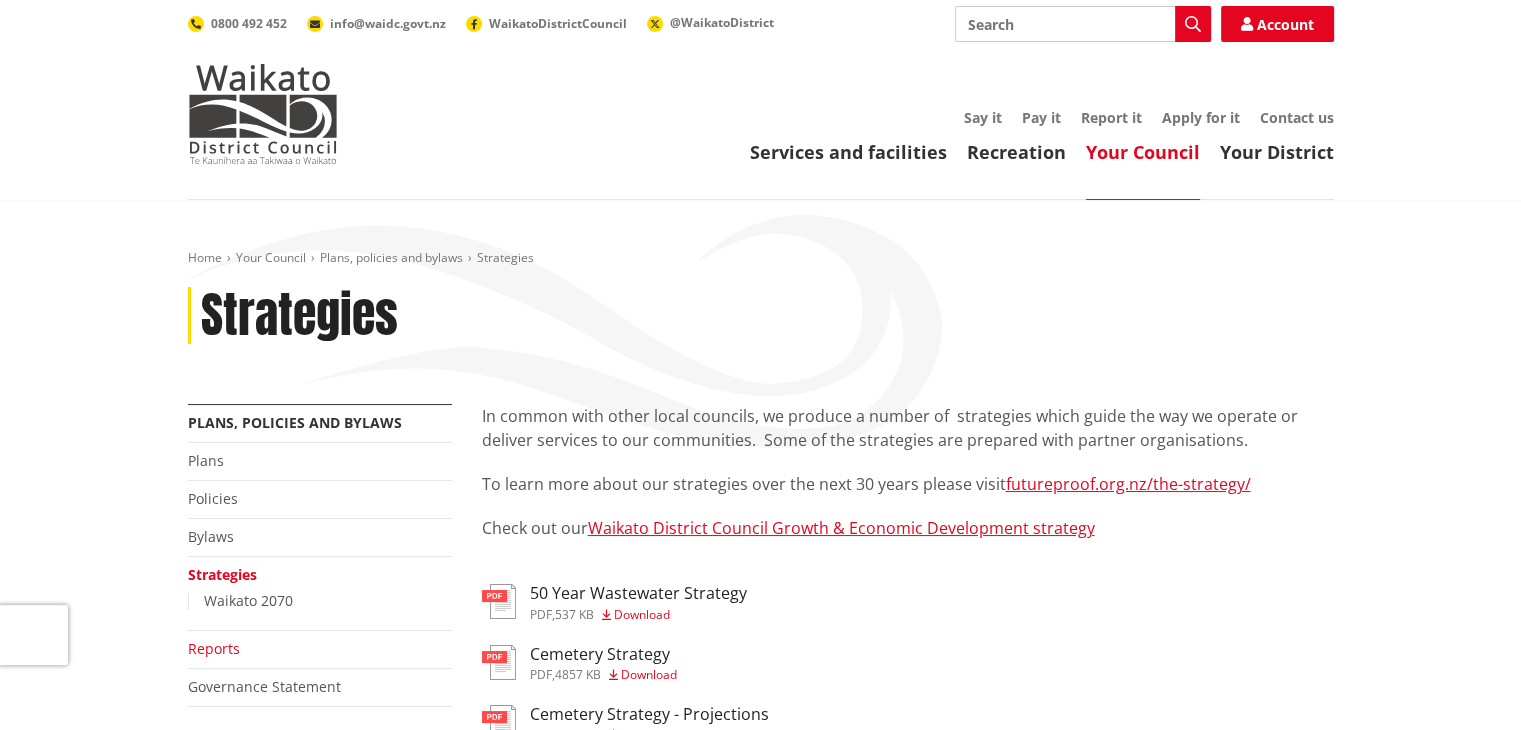 click on "Reports" at bounding box center (214, 648) 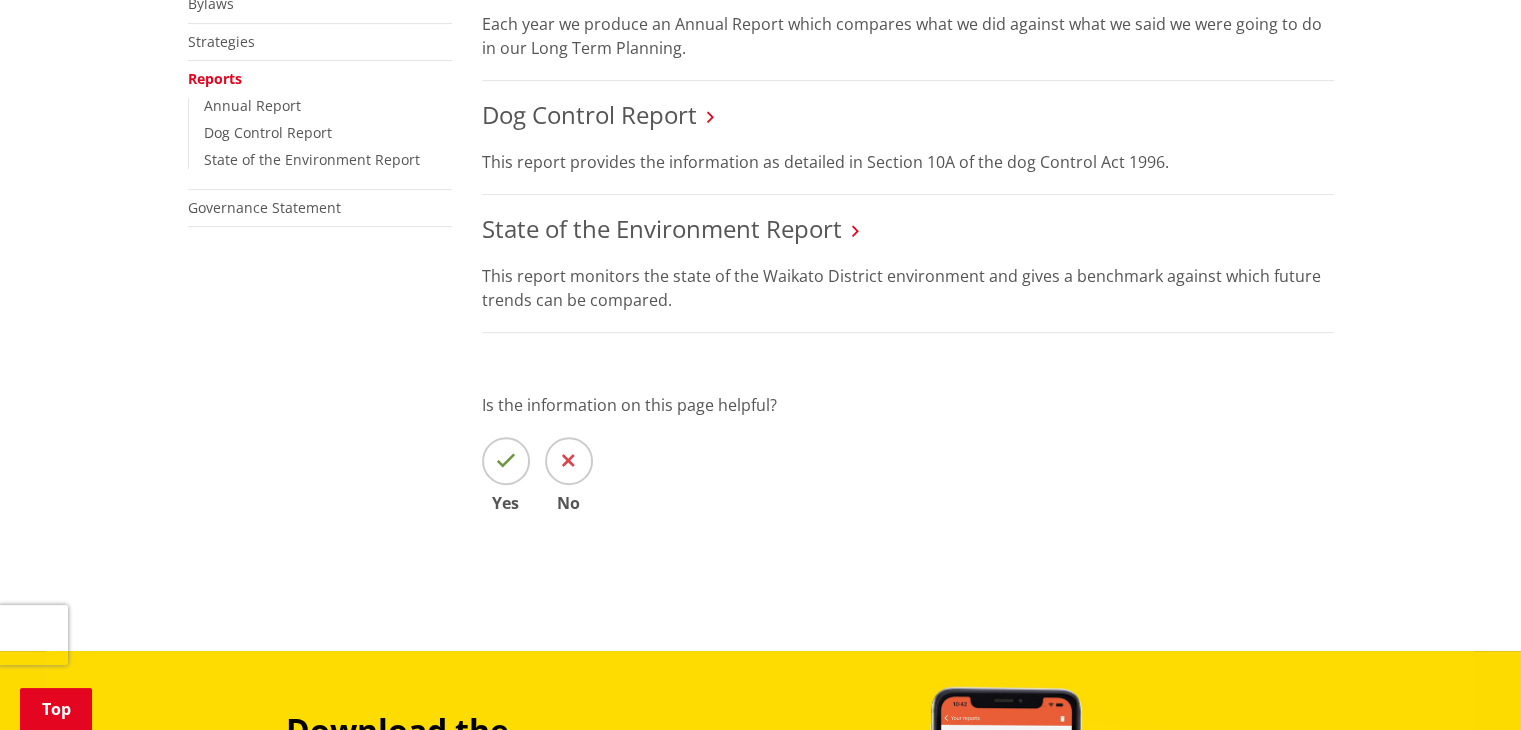 scroll, scrollTop: 0, scrollLeft: 0, axis: both 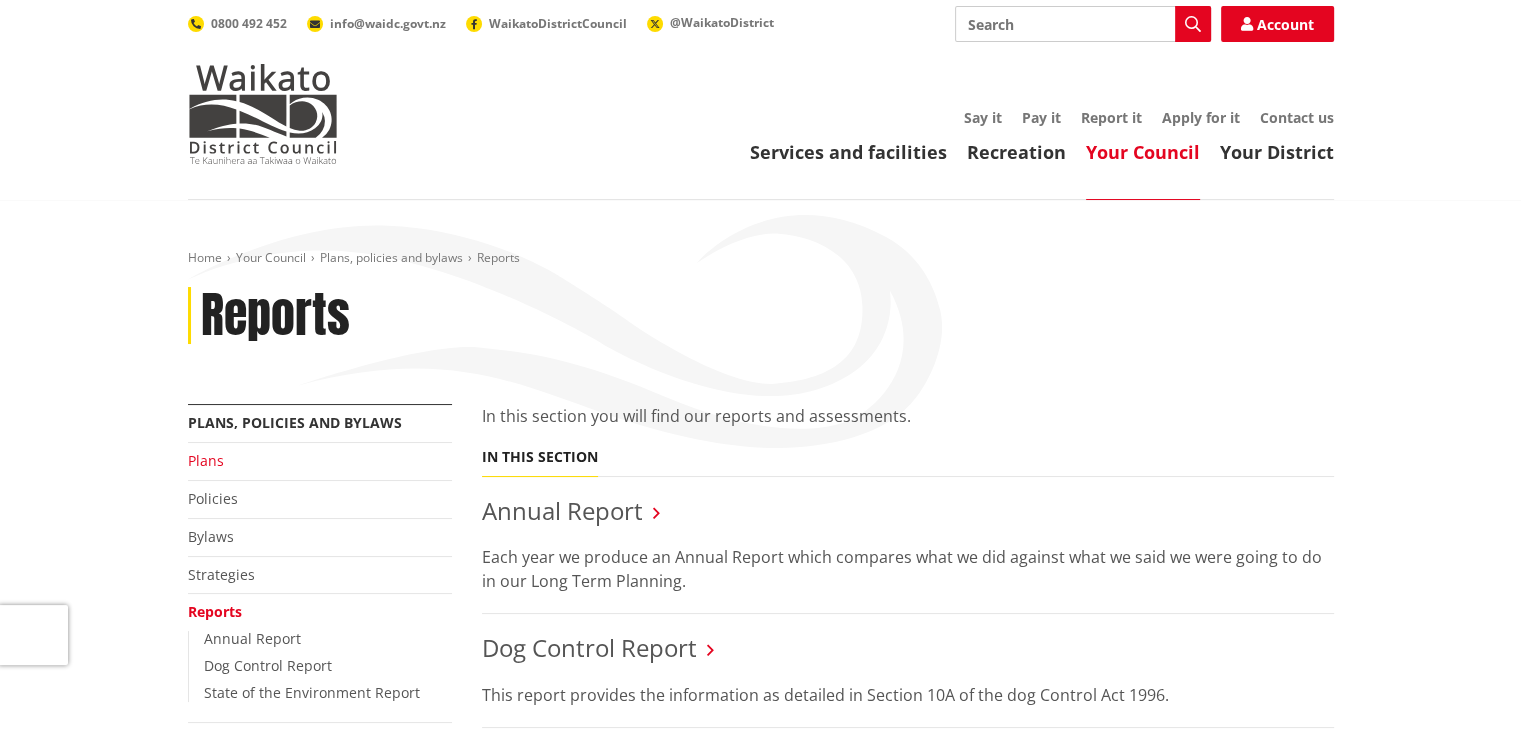 click on "Plans" at bounding box center [206, 460] 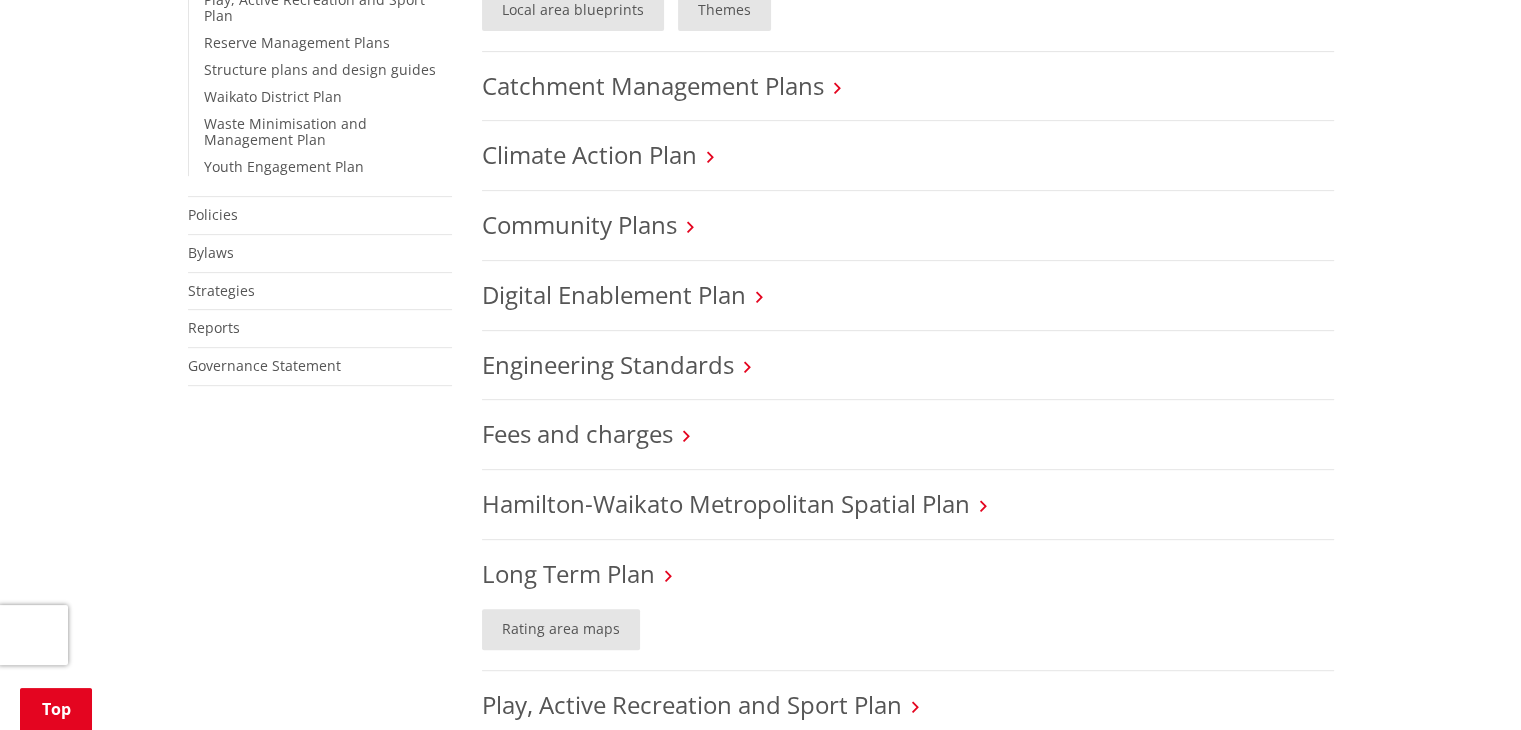 scroll, scrollTop: 1066, scrollLeft: 0, axis: vertical 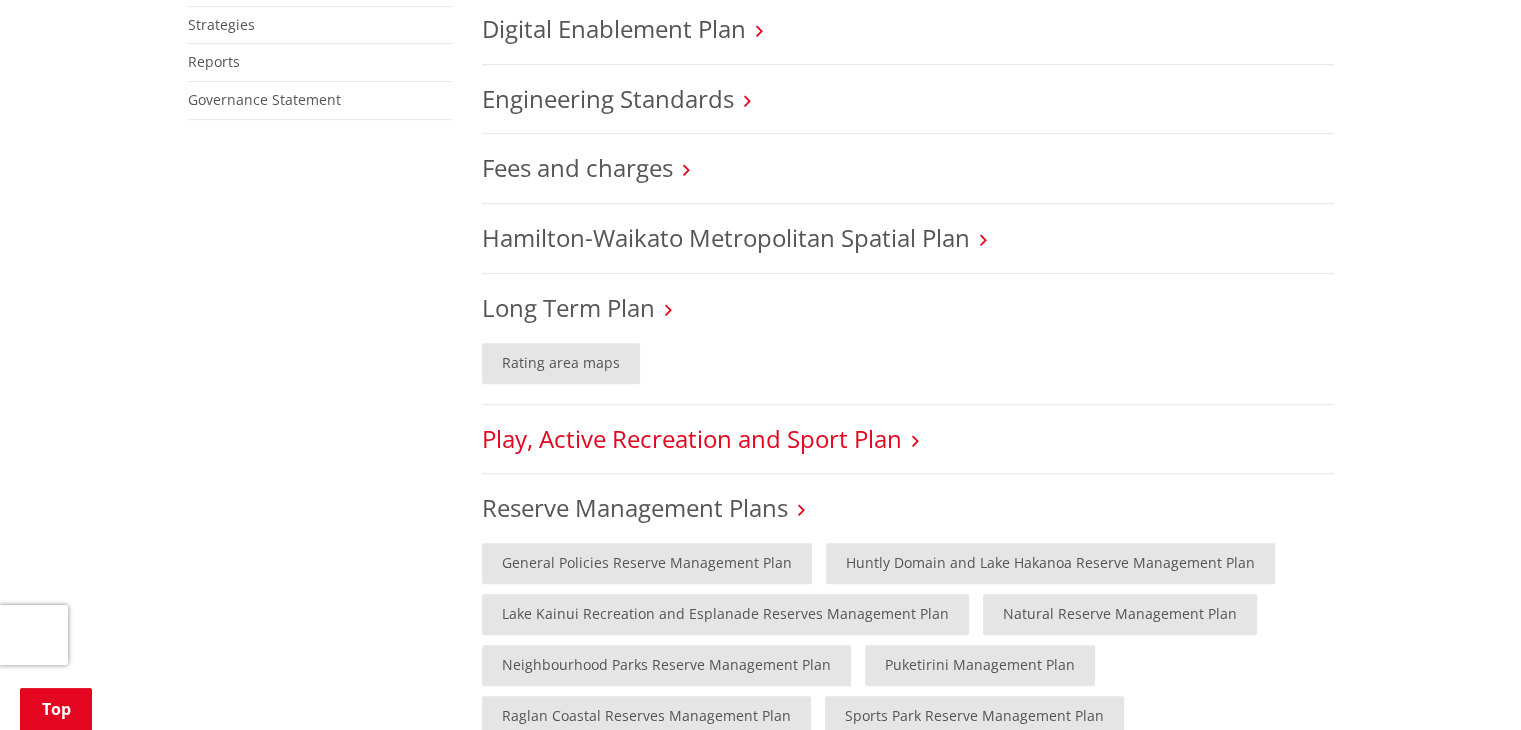 click on "Play, Active Recreation and Sport Plan" at bounding box center (692, 438) 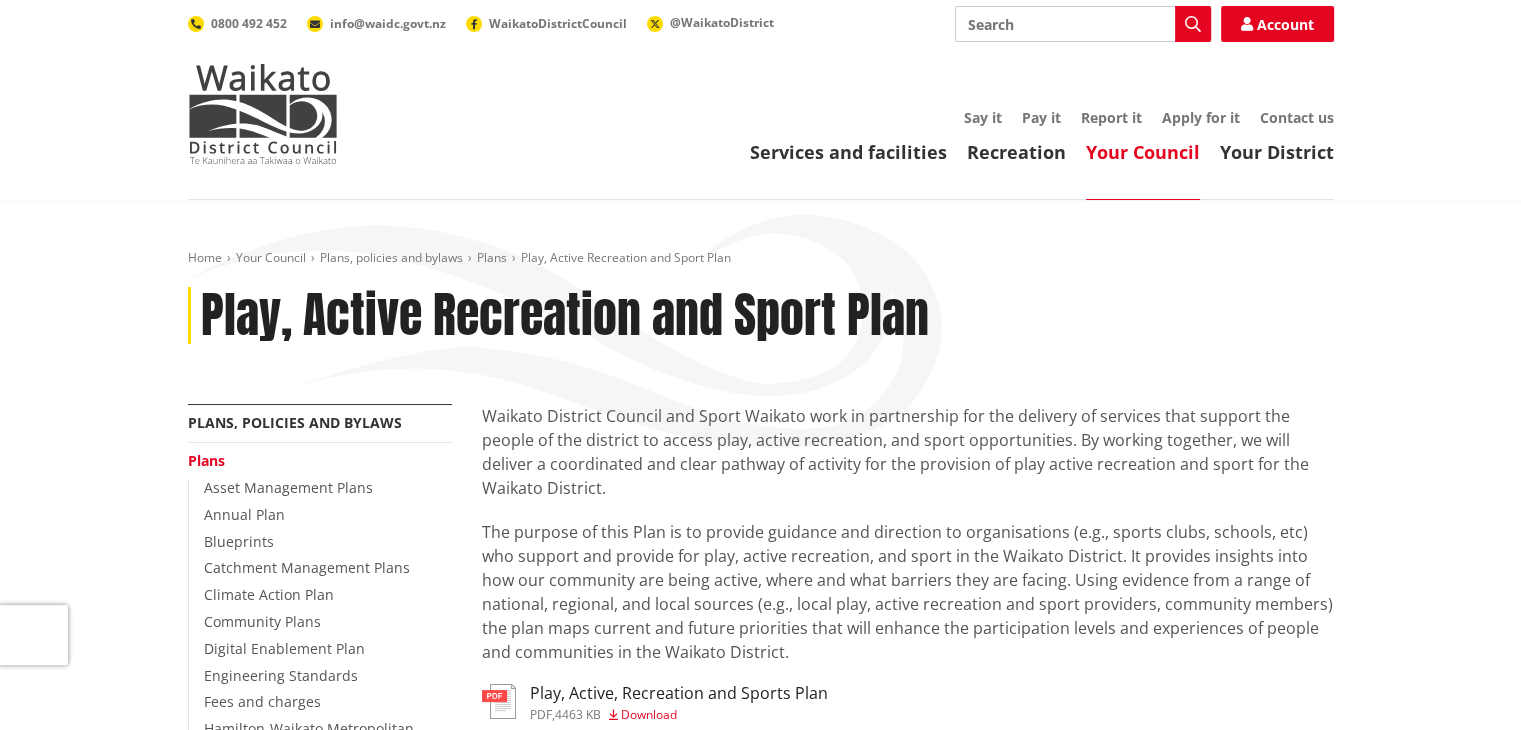 scroll, scrollTop: 266, scrollLeft: 0, axis: vertical 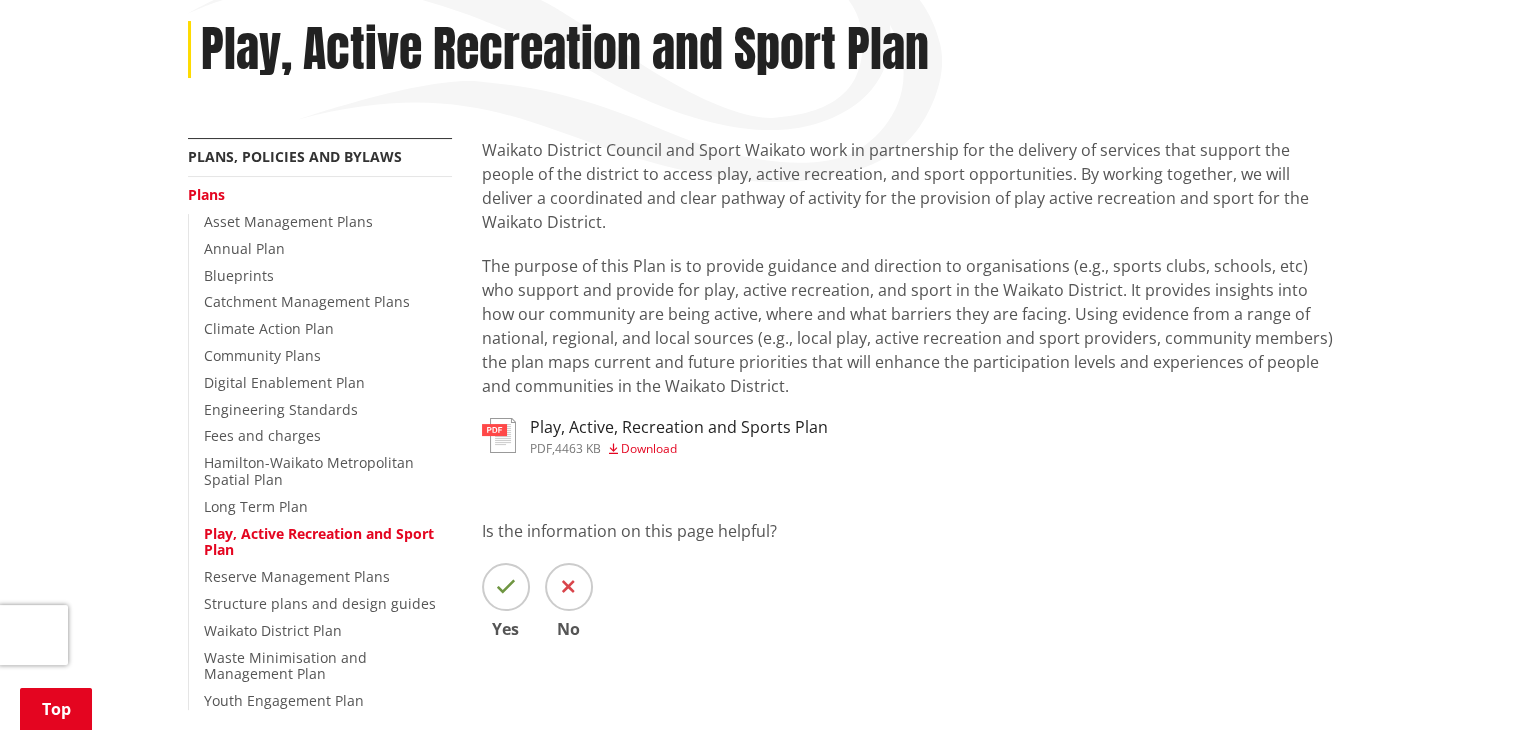 click at bounding box center [499, 435] 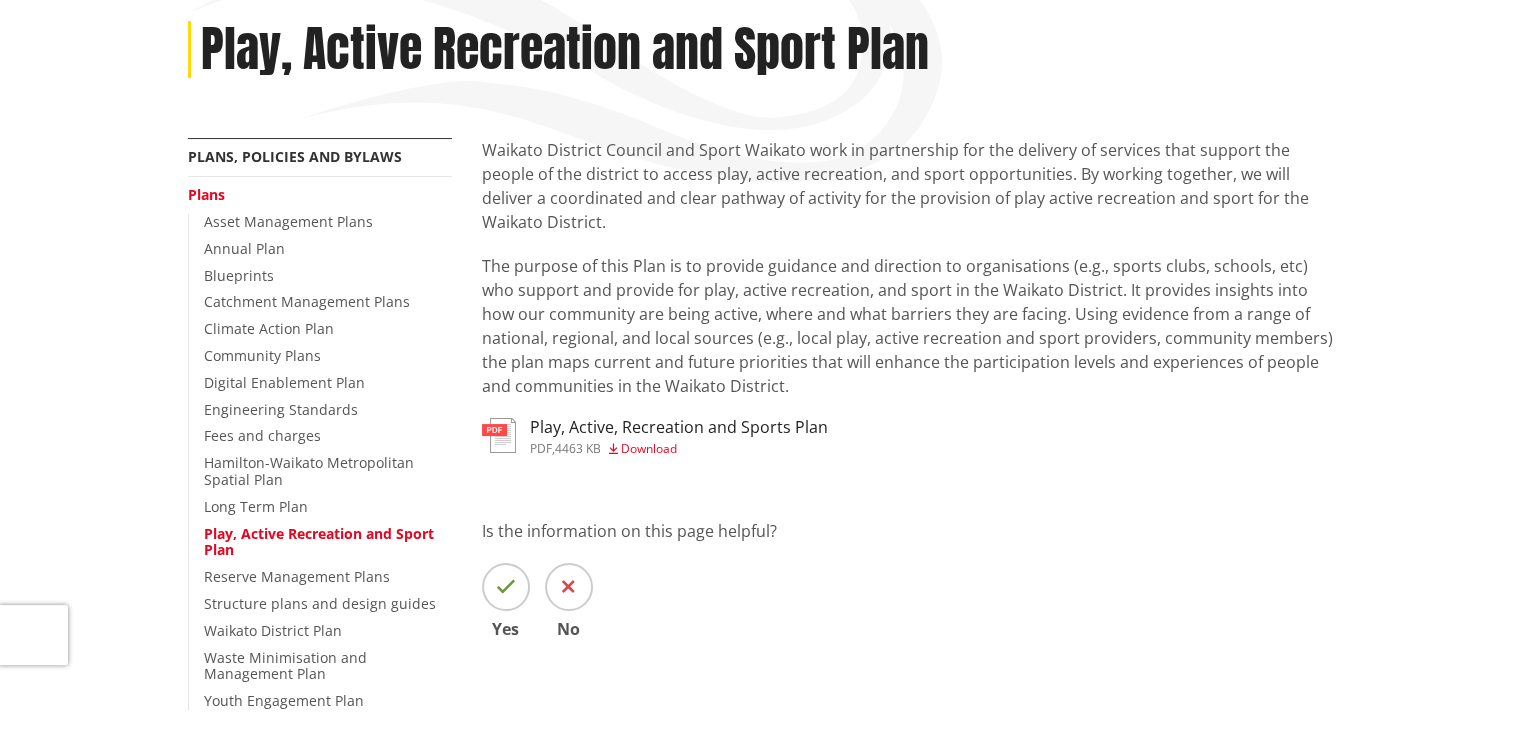 scroll, scrollTop: 532, scrollLeft: 0, axis: vertical 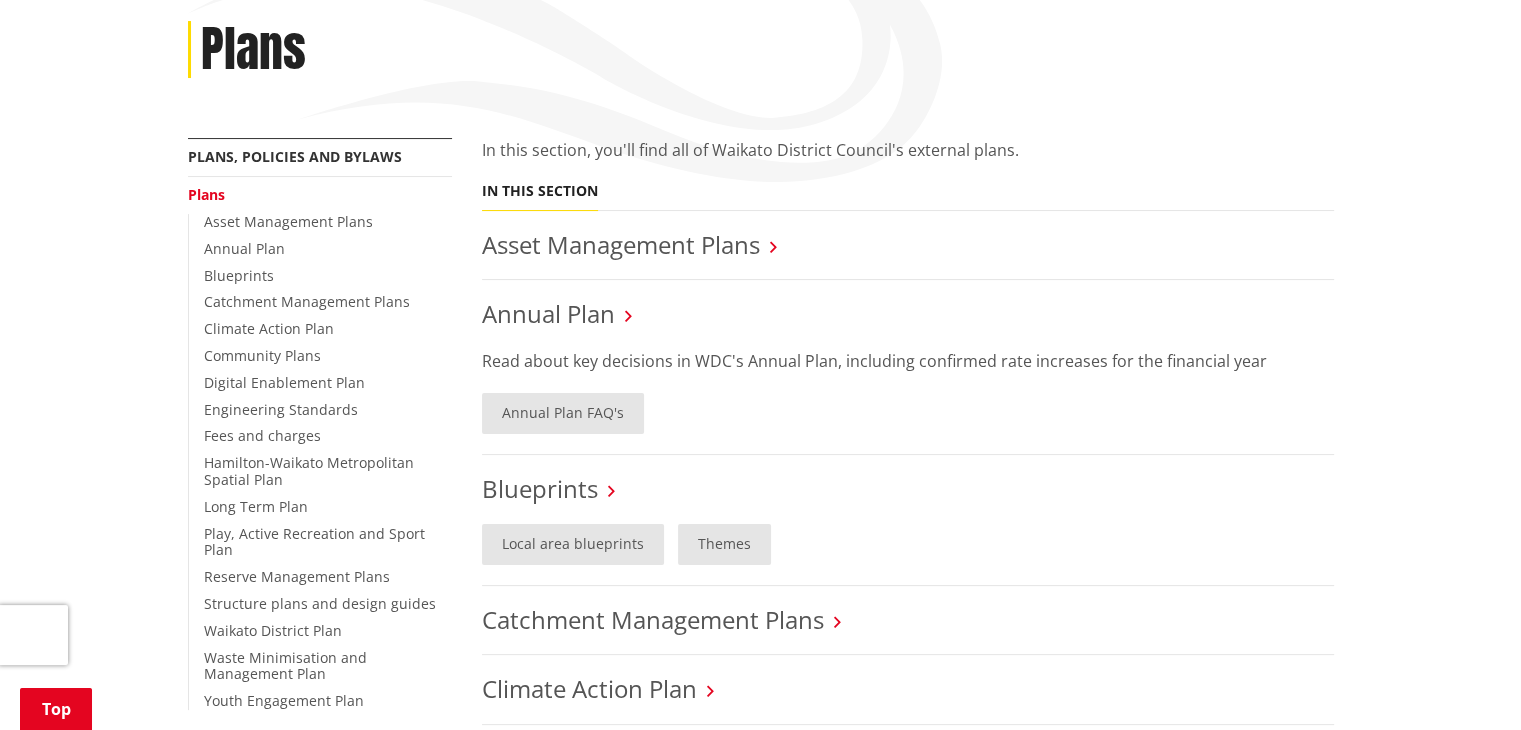 click on "Plans" at bounding box center (206, 194) 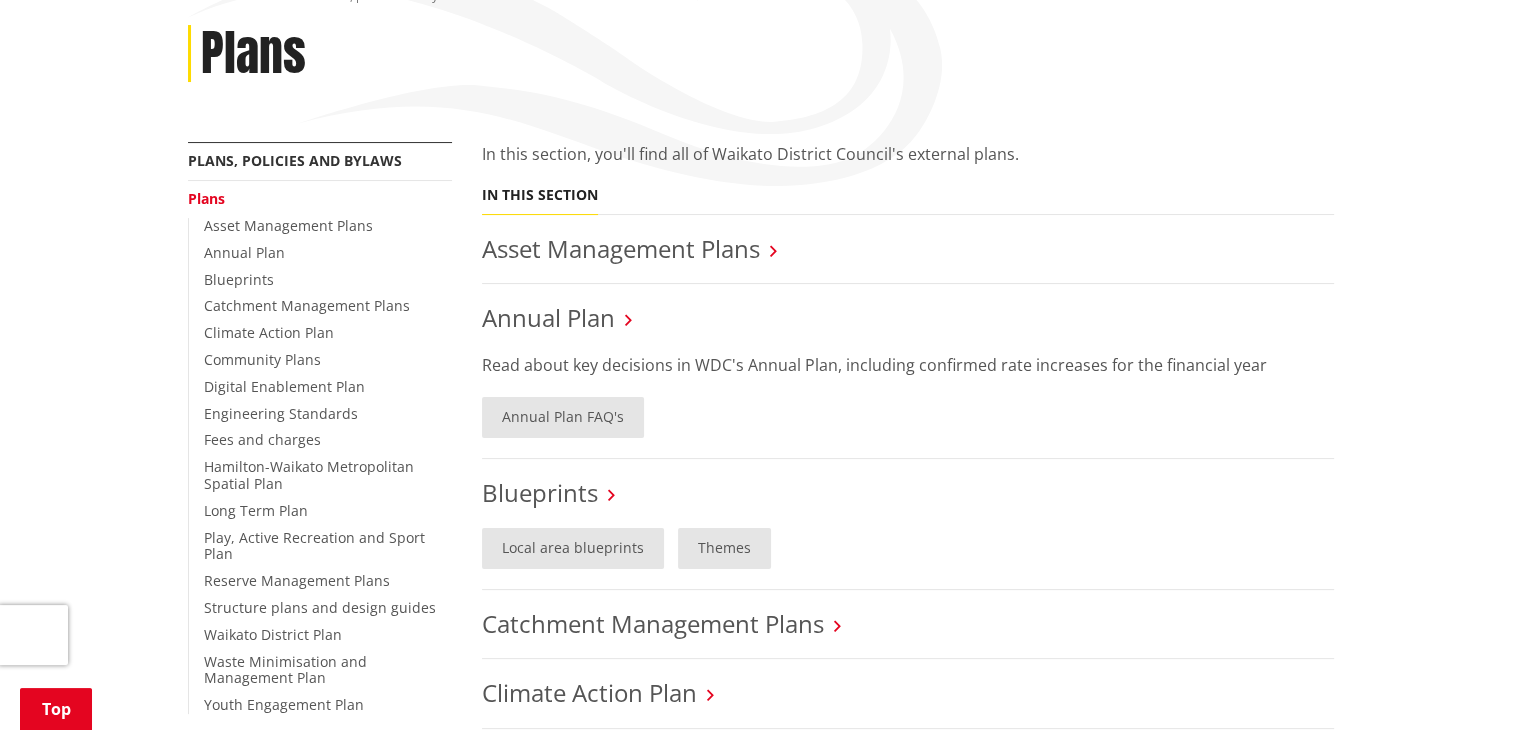 scroll, scrollTop: 533, scrollLeft: 0, axis: vertical 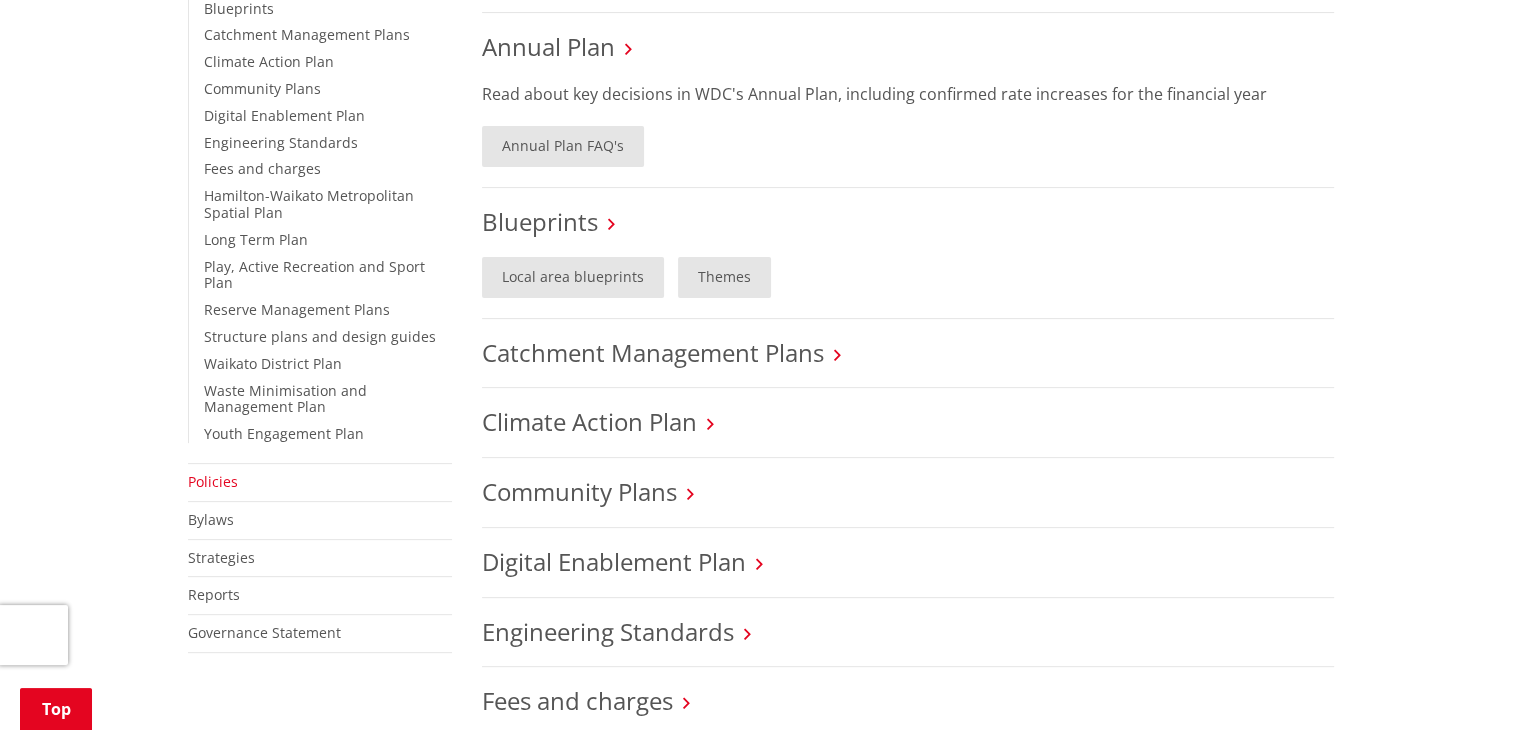 click on "Policies" at bounding box center [213, 481] 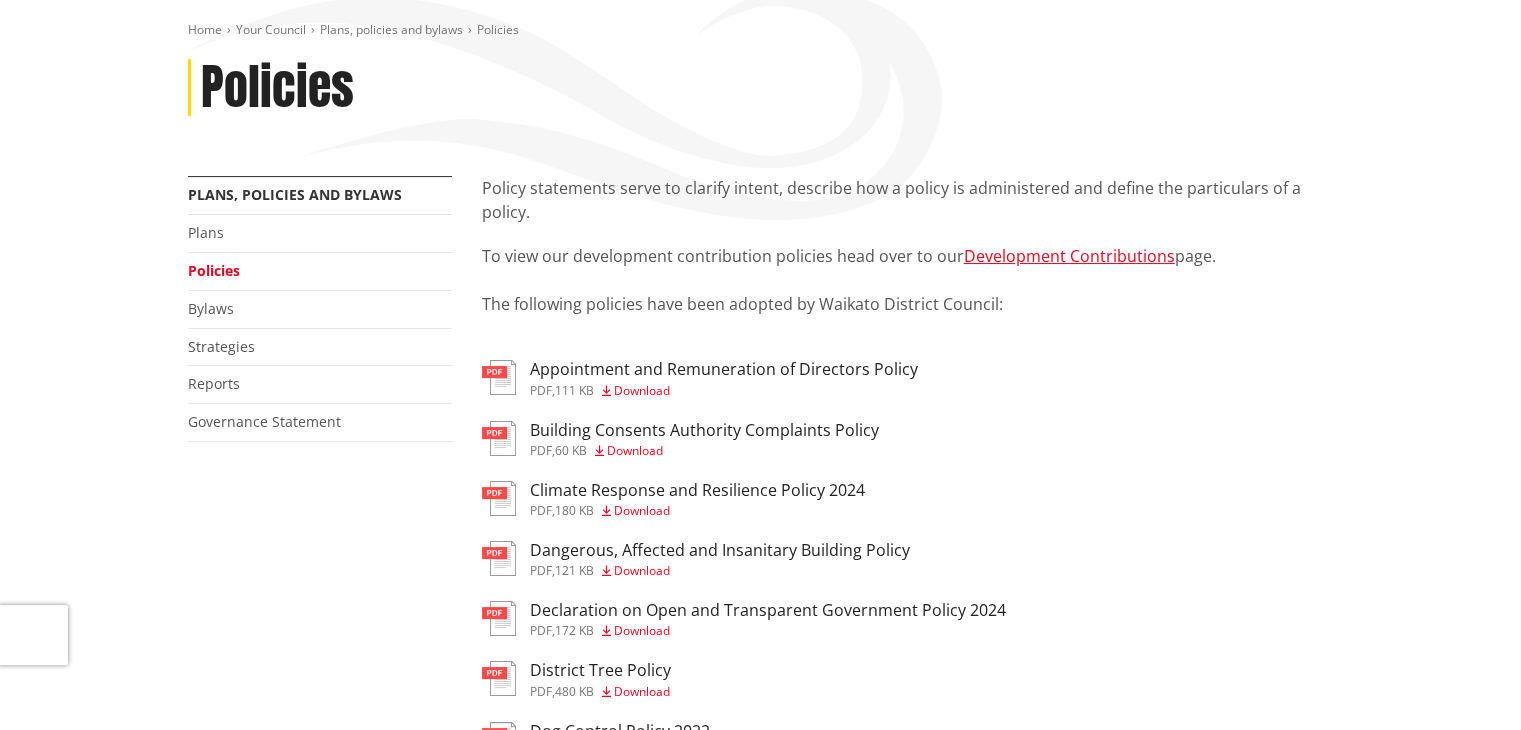 scroll, scrollTop: 0, scrollLeft: 0, axis: both 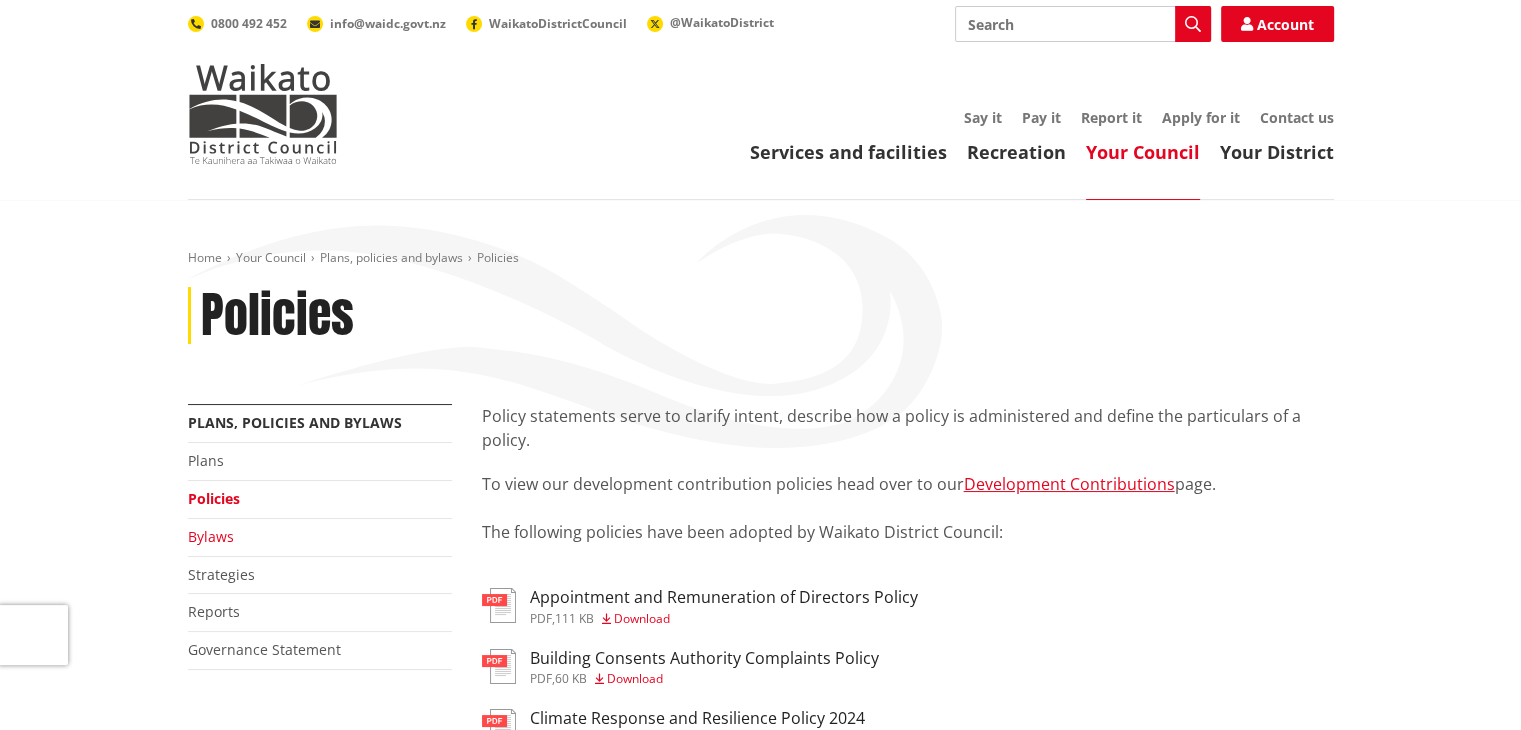click on "Bylaws" at bounding box center [211, 536] 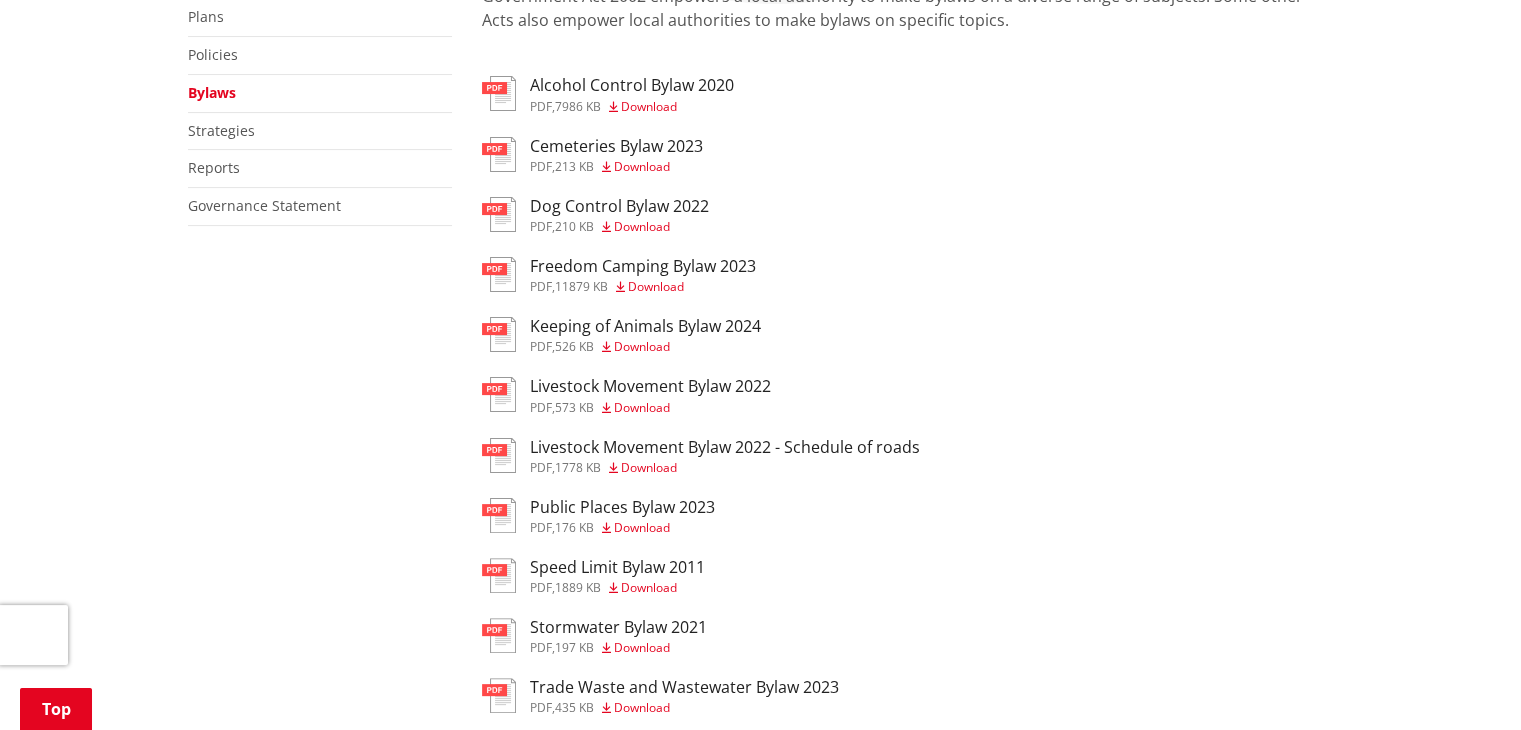 scroll, scrollTop: 266, scrollLeft: 0, axis: vertical 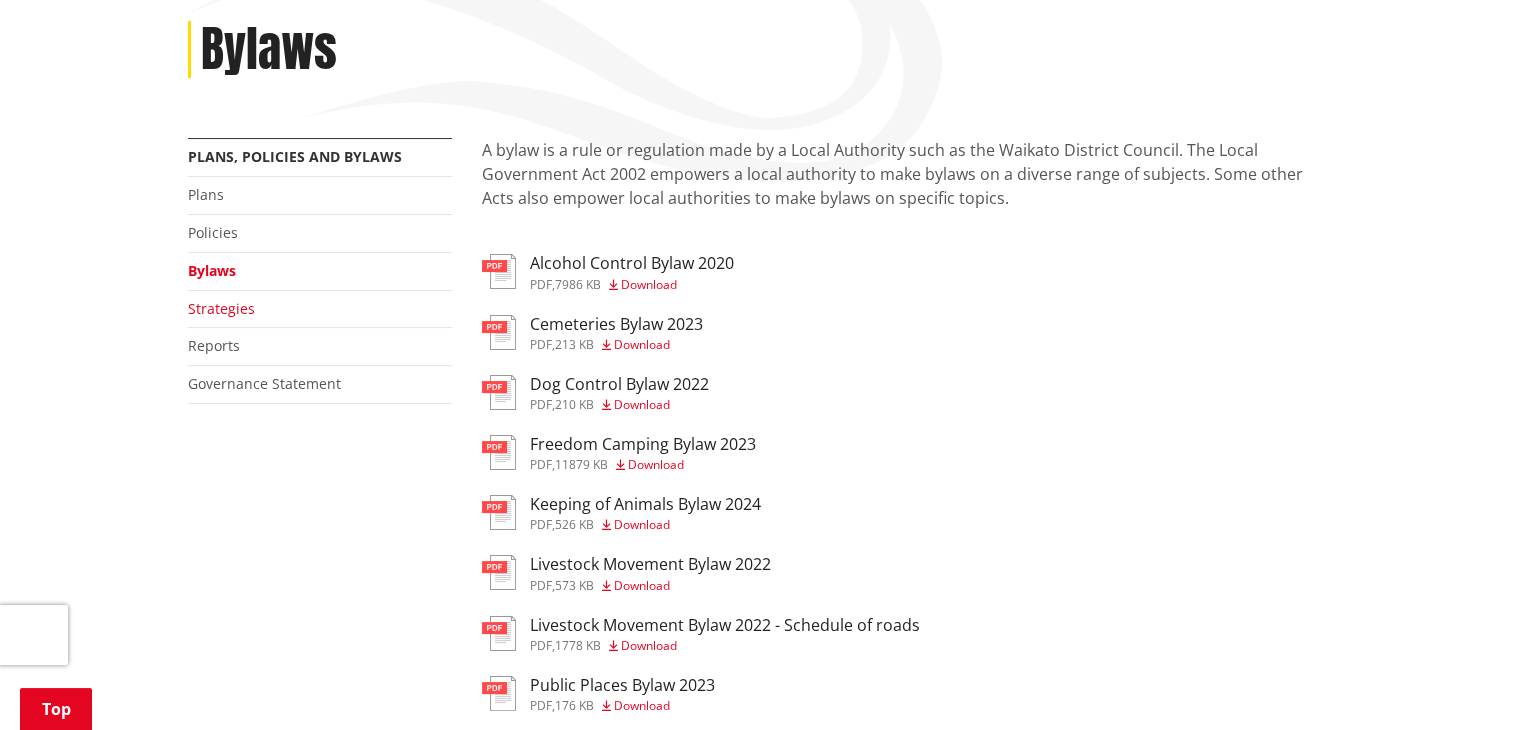 click on "Strategies" at bounding box center (221, 308) 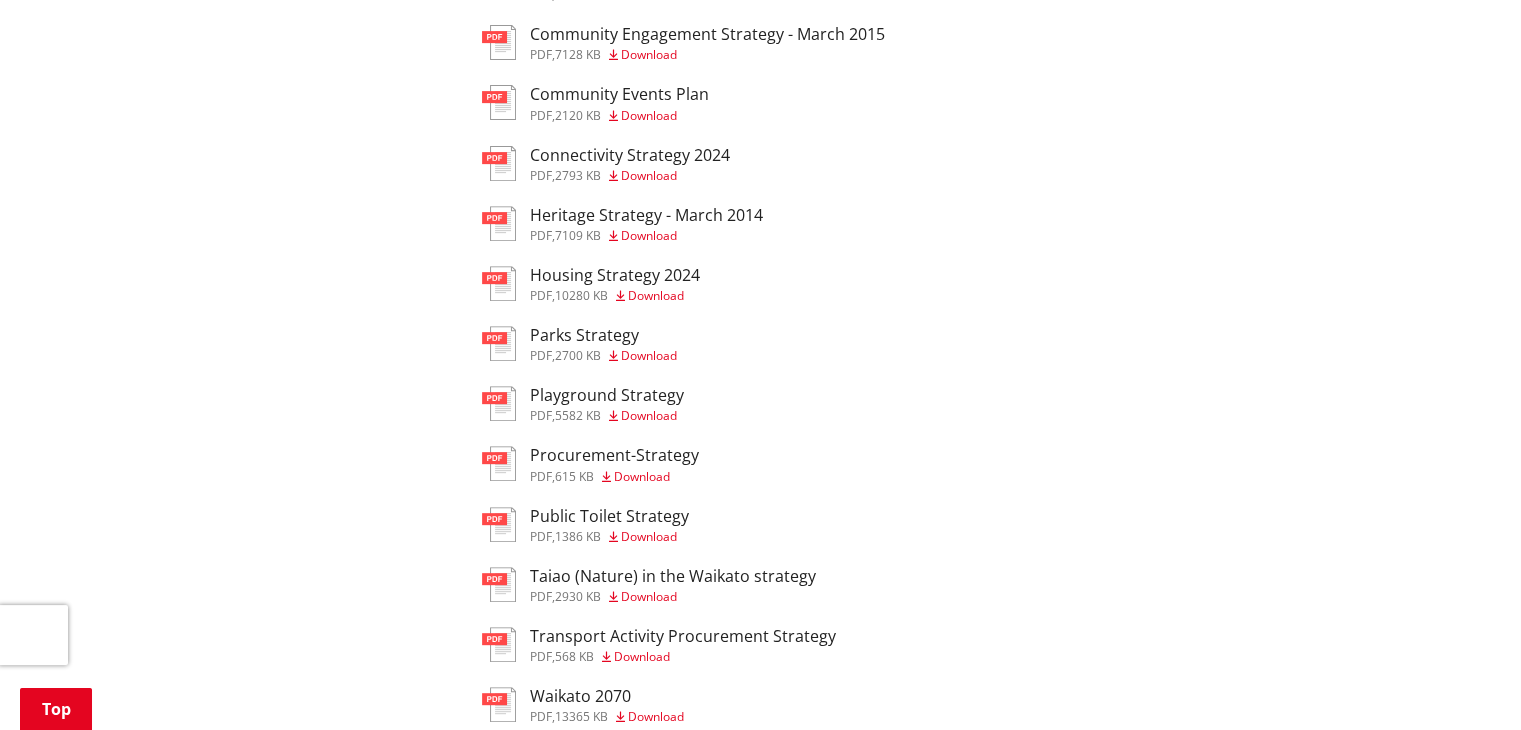 scroll, scrollTop: 1066, scrollLeft: 0, axis: vertical 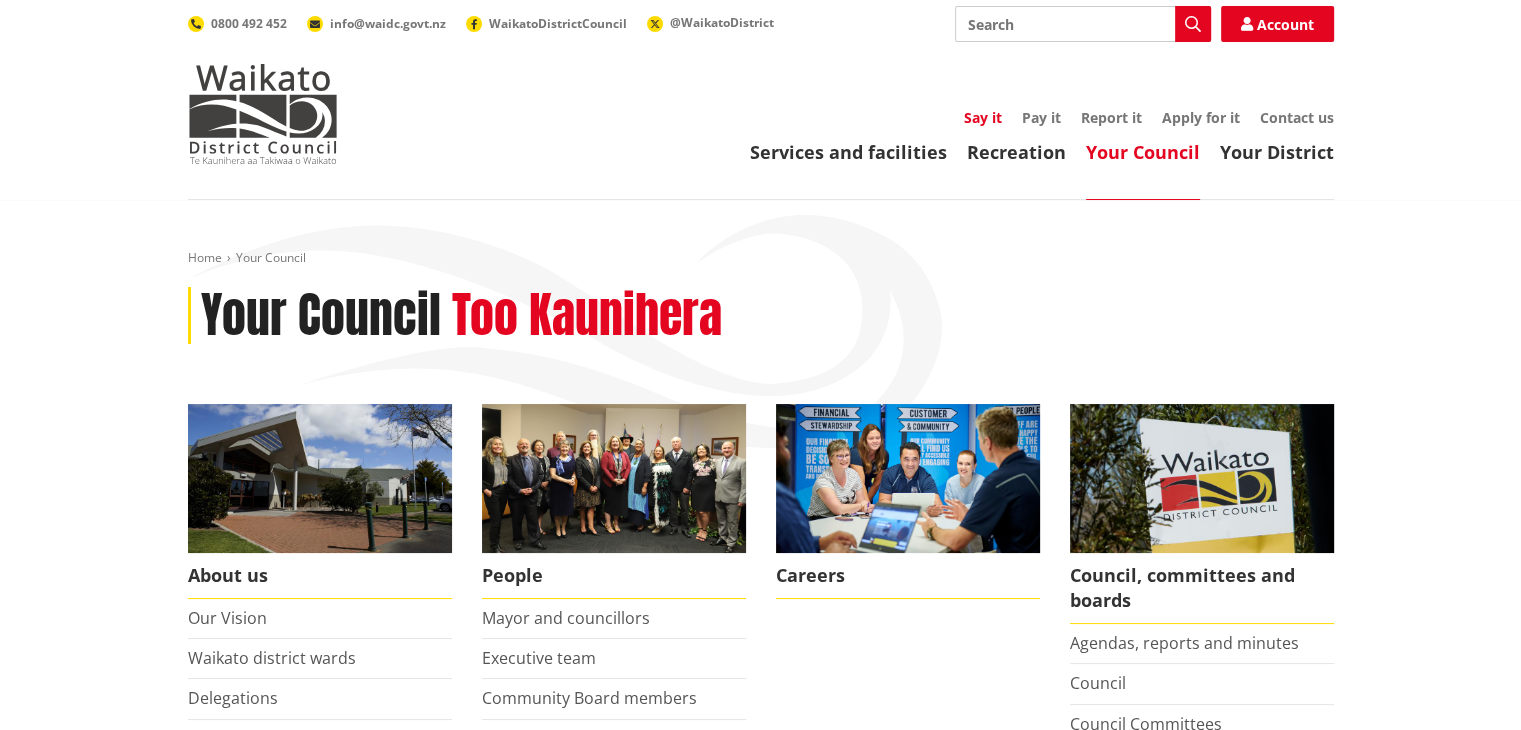 click on "Say it" at bounding box center [983, 117] 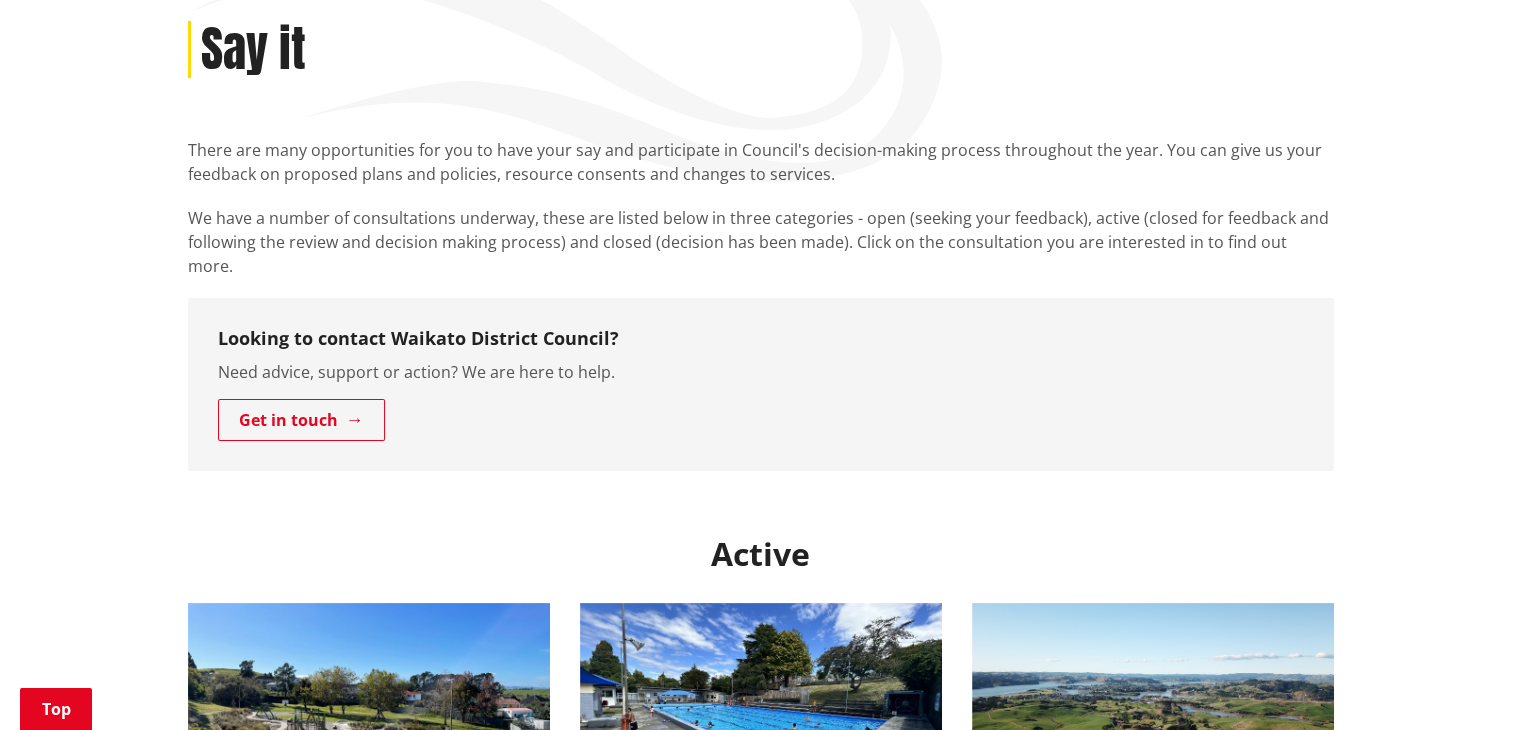 scroll, scrollTop: 533, scrollLeft: 0, axis: vertical 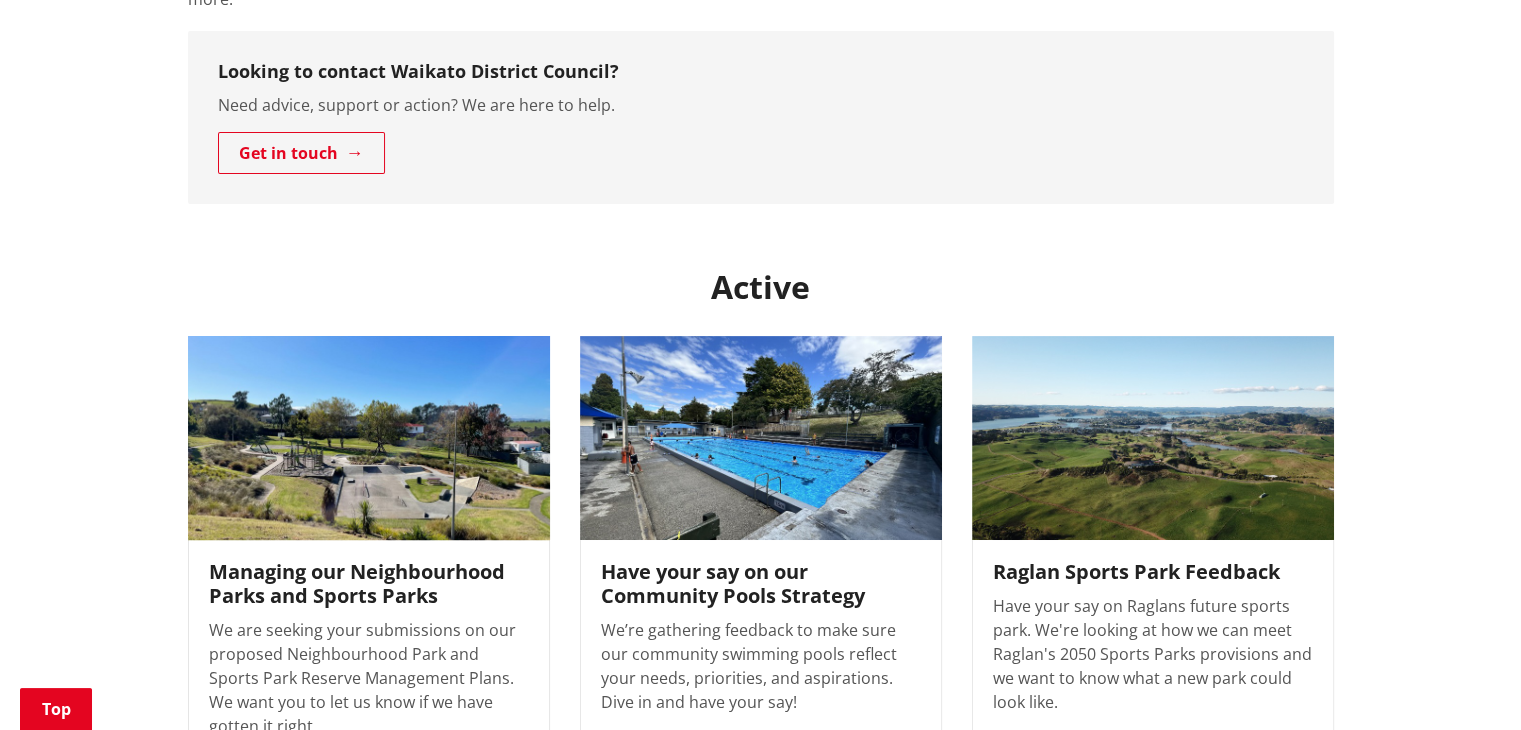 click on "Managing our Neighbourhood Parks and Sports Parks" at bounding box center [369, 584] 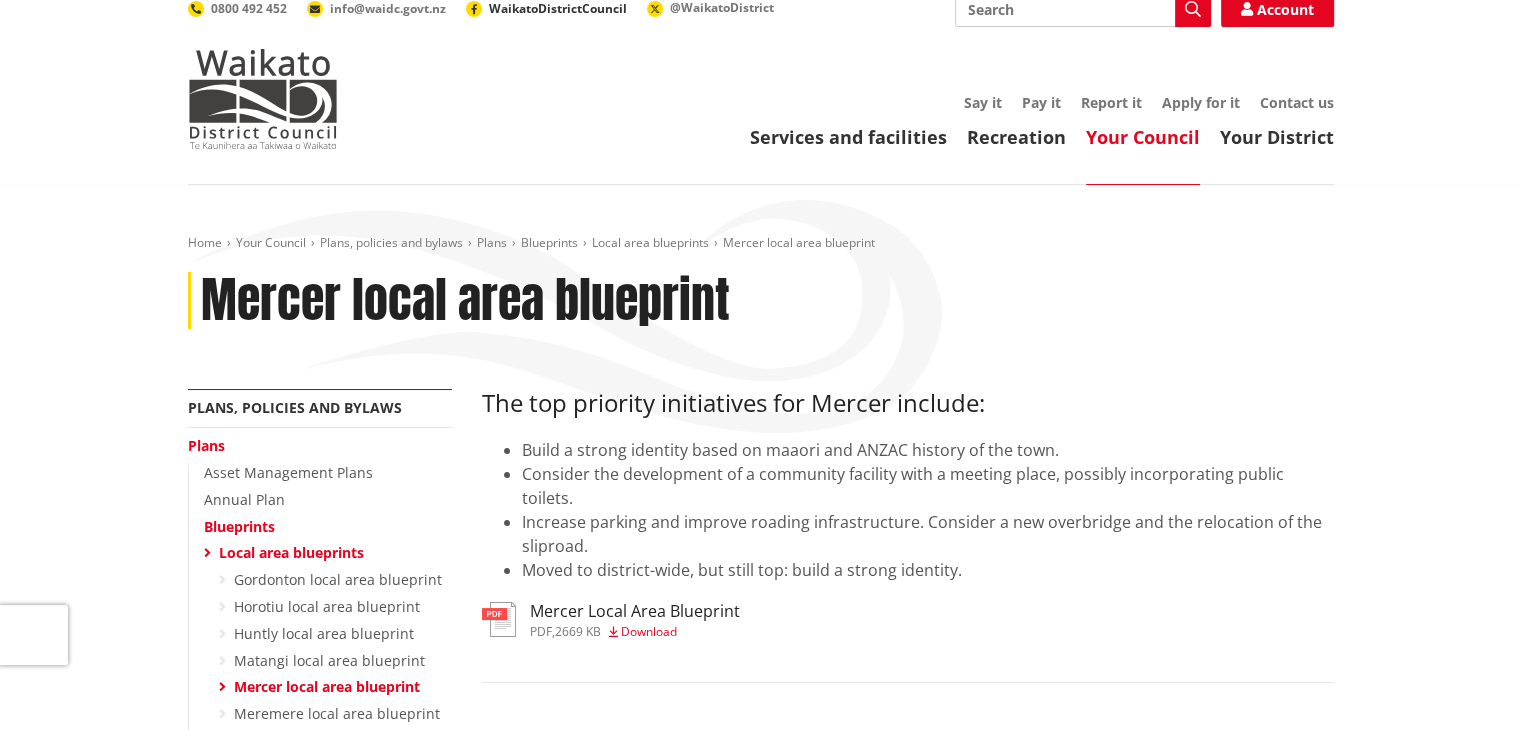 scroll, scrollTop: 0, scrollLeft: 0, axis: both 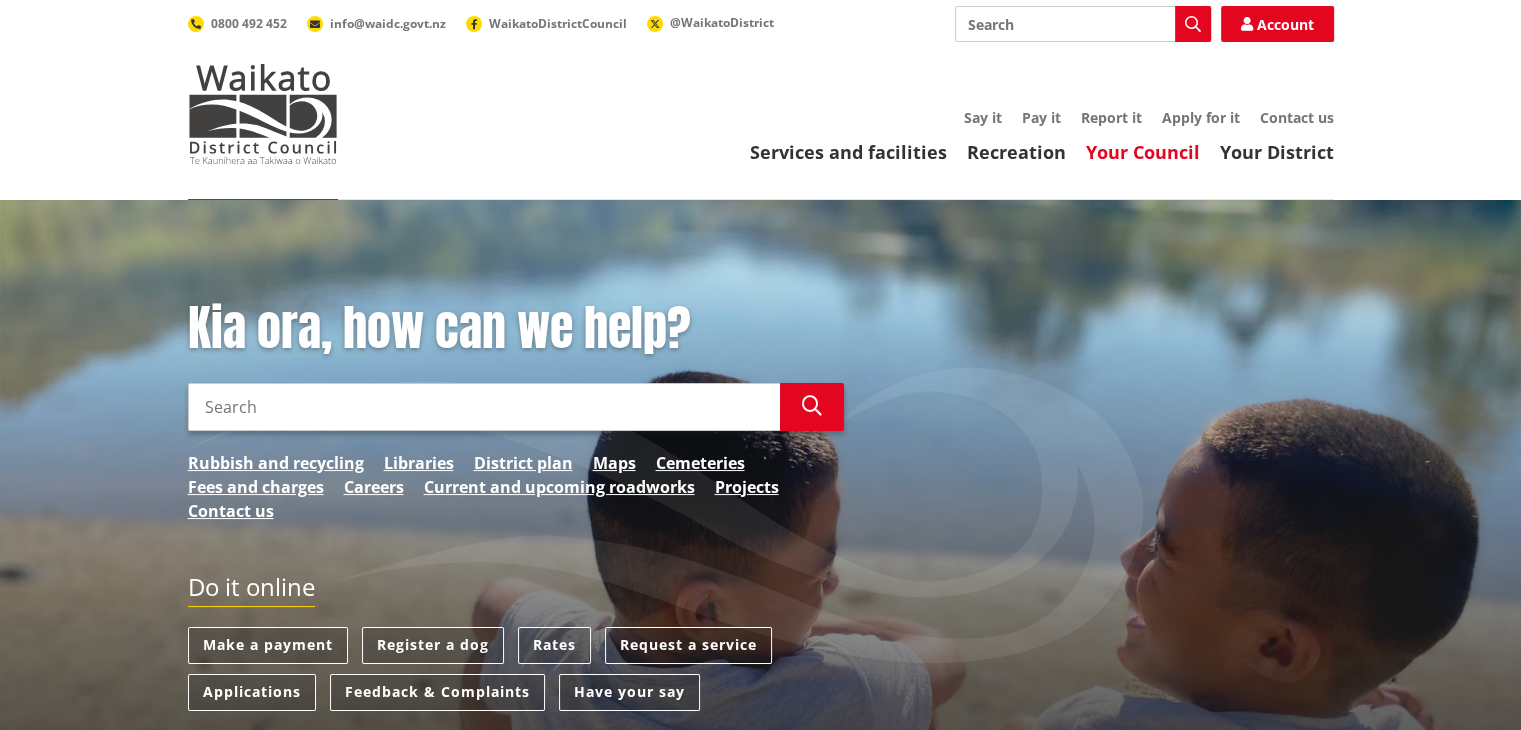 click on "Your Council" at bounding box center [1143, 152] 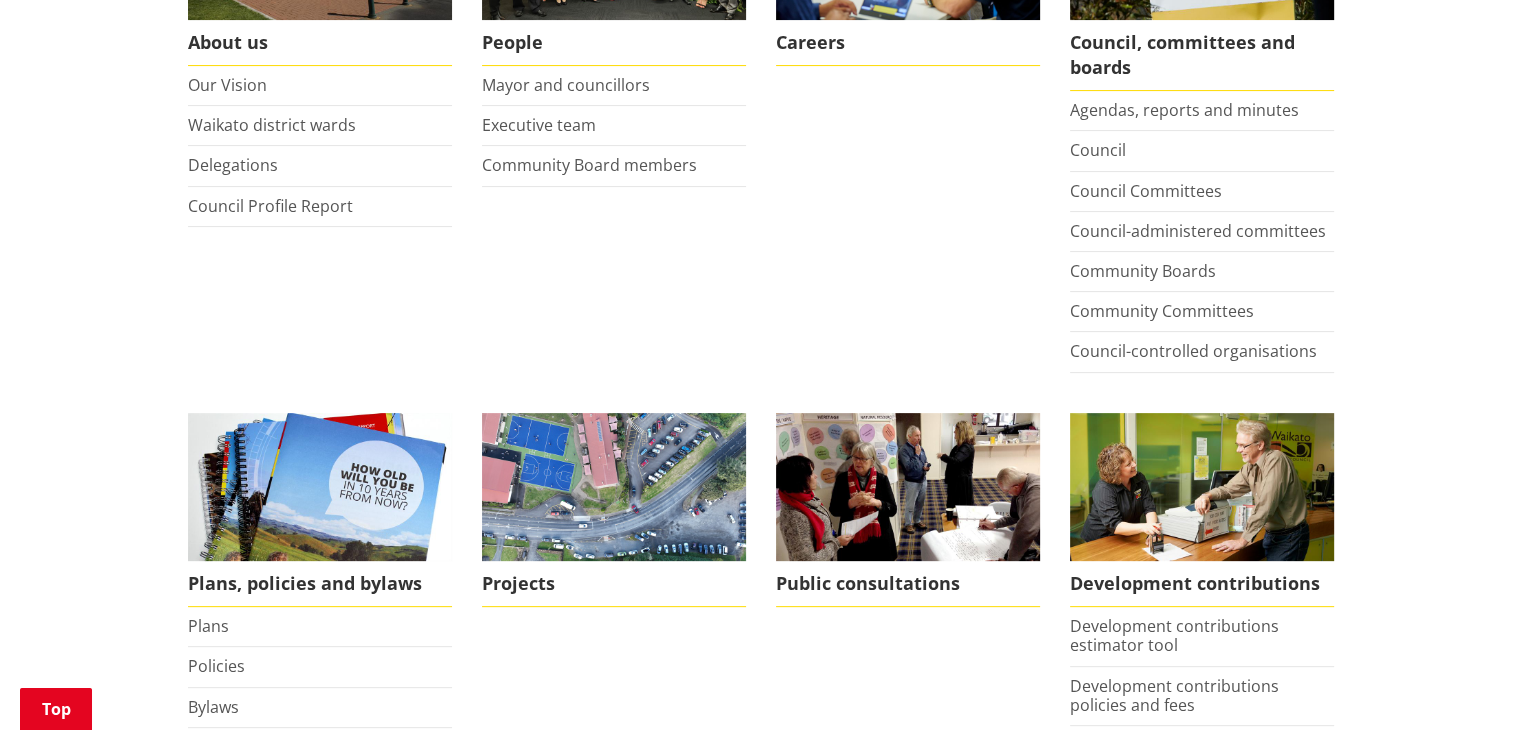 scroll, scrollTop: 800, scrollLeft: 0, axis: vertical 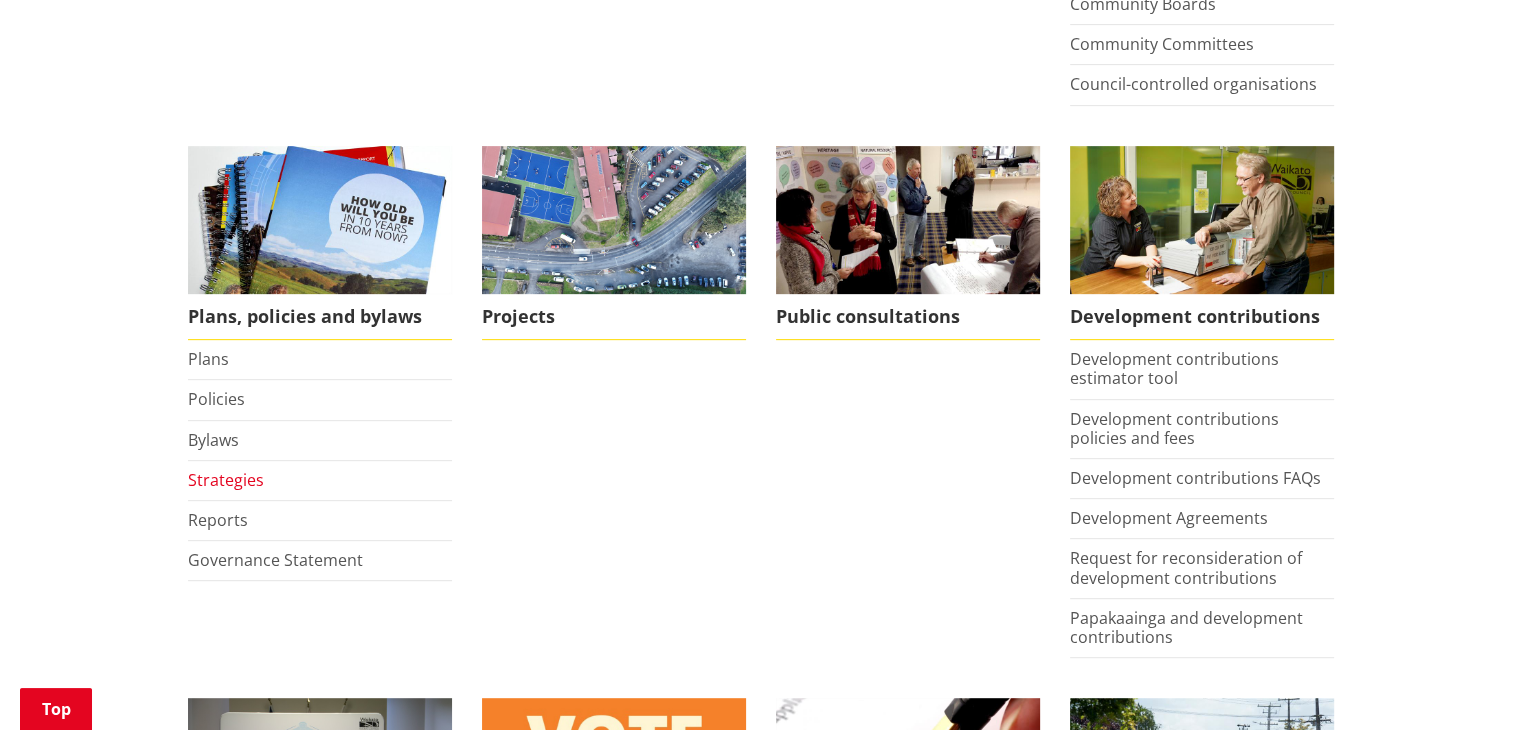 click on "Strategies" at bounding box center [226, 480] 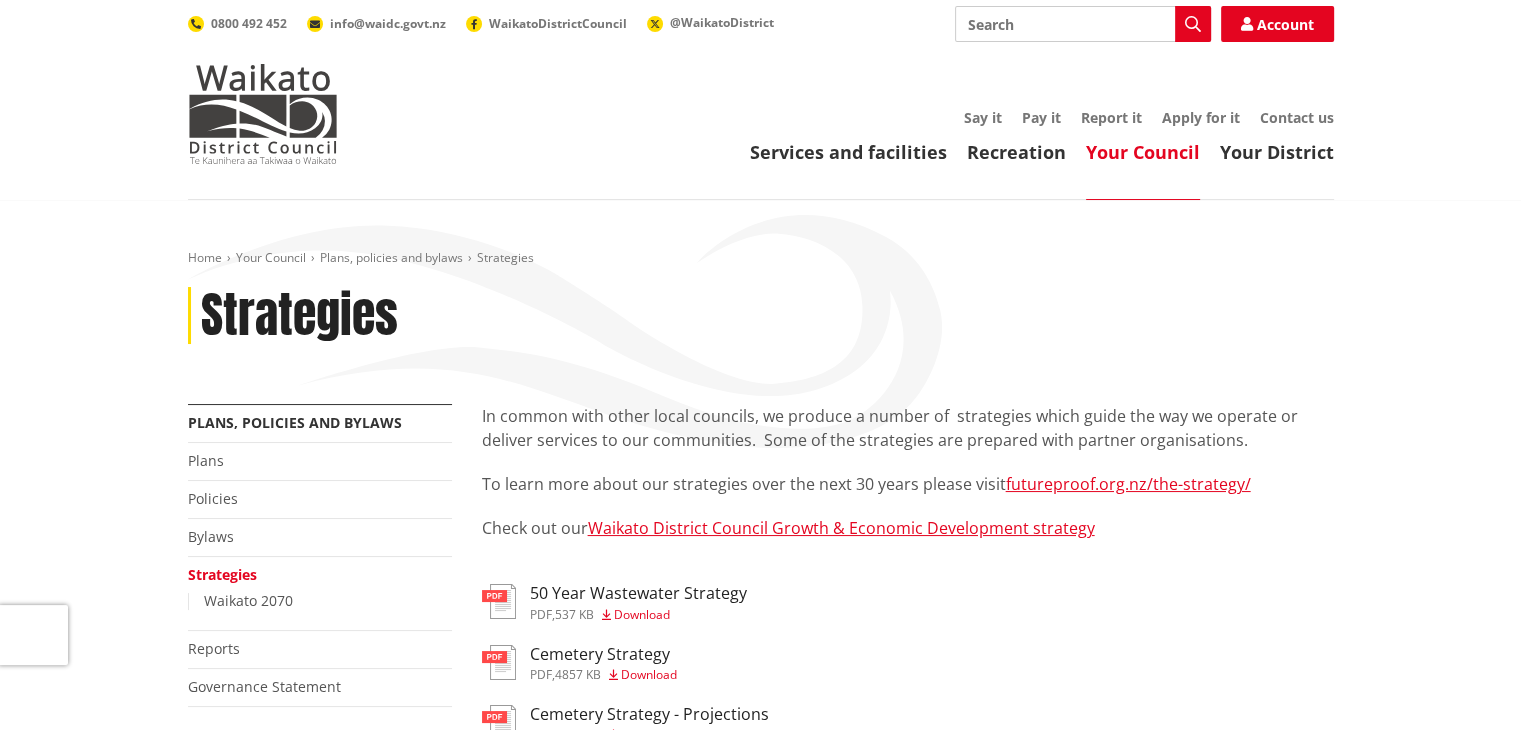 scroll, scrollTop: 266, scrollLeft: 0, axis: vertical 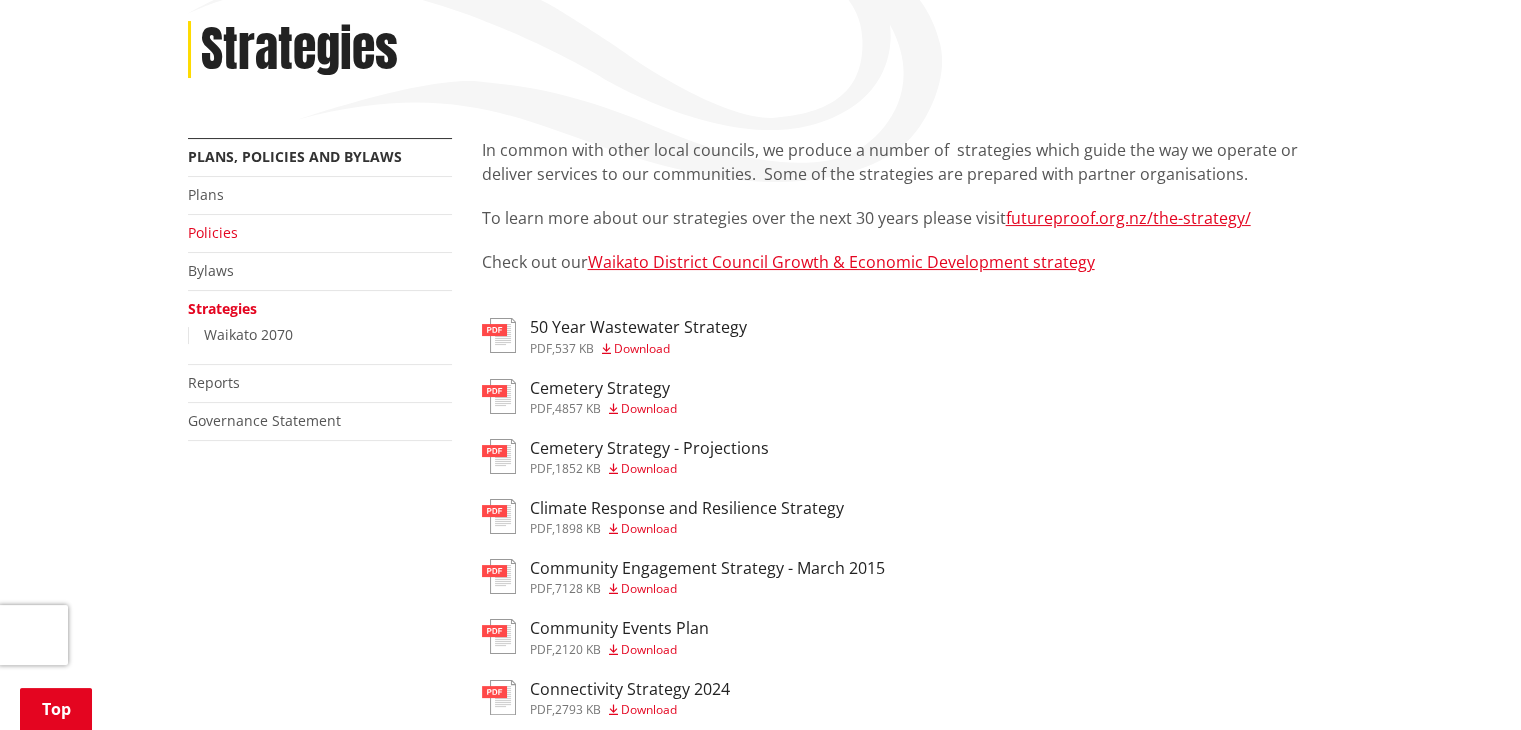 click on "Policies" at bounding box center [213, 232] 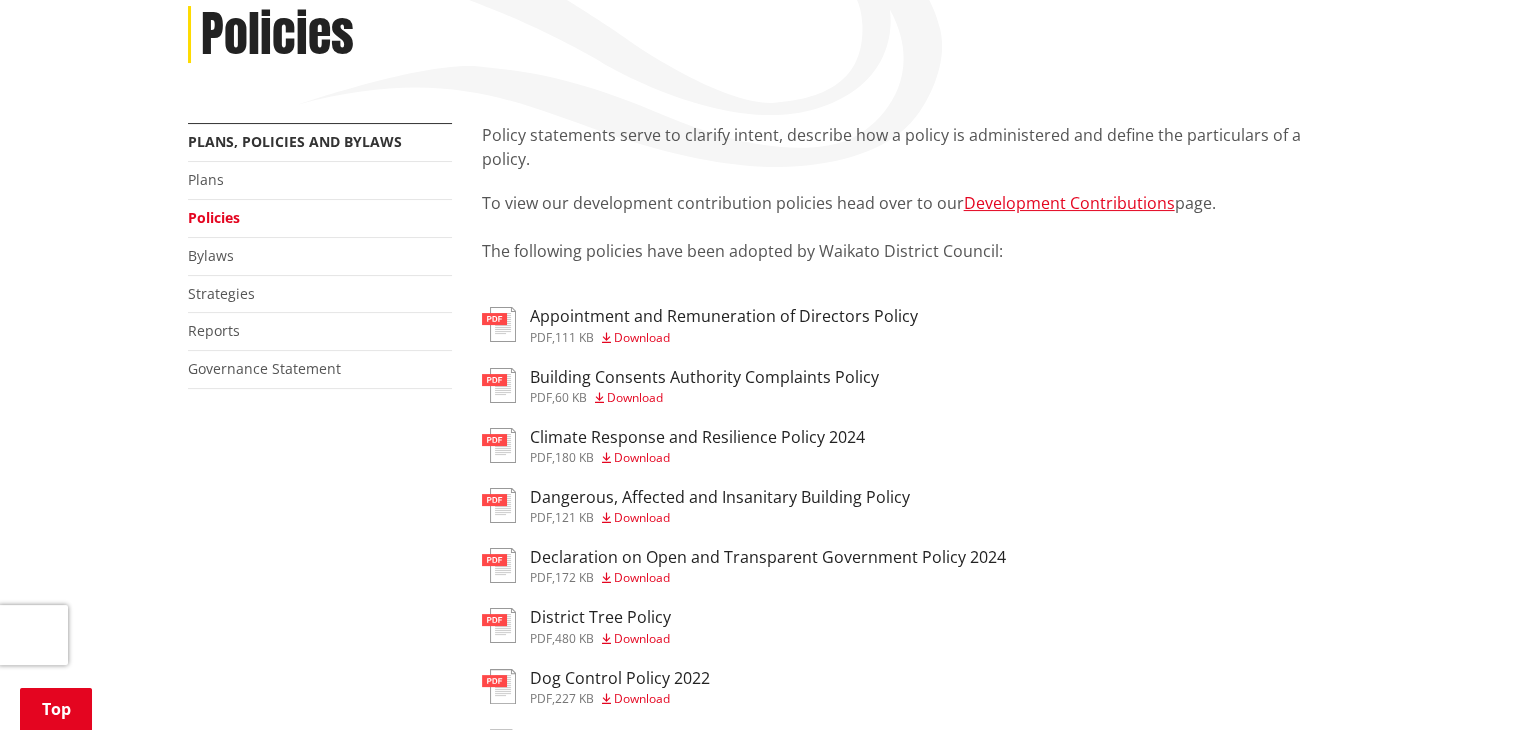 scroll, scrollTop: 266, scrollLeft: 0, axis: vertical 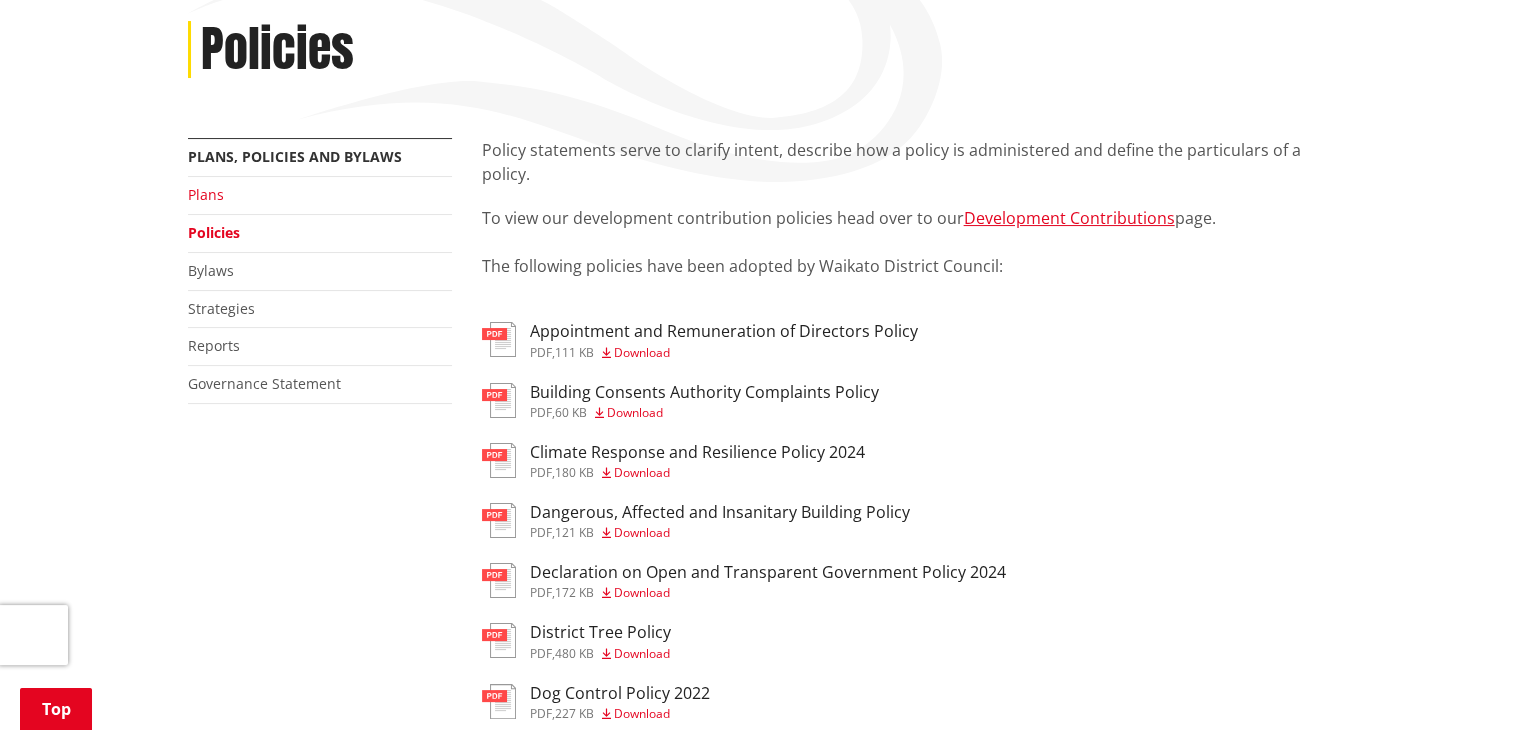 click on "Plans" at bounding box center (206, 194) 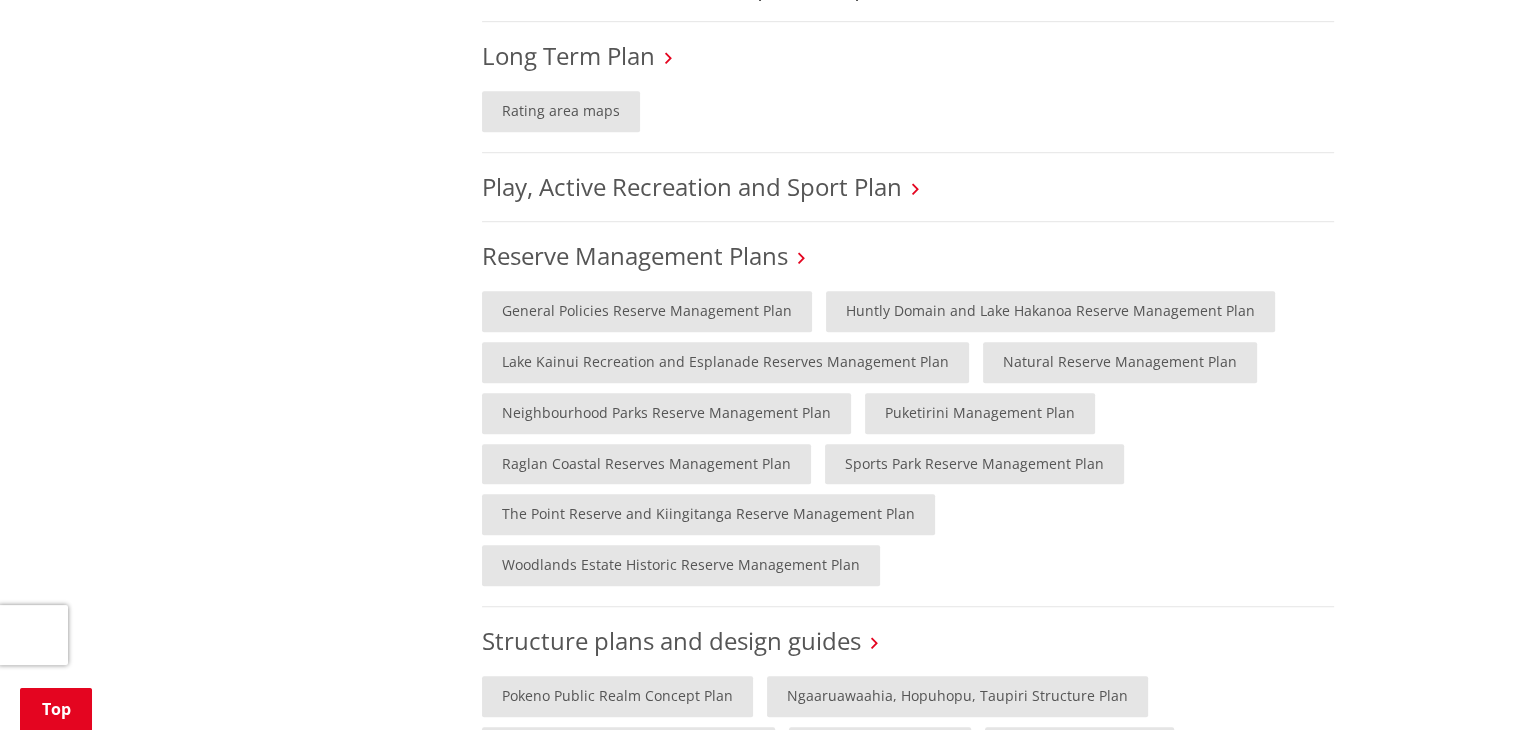 scroll, scrollTop: 1333, scrollLeft: 0, axis: vertical 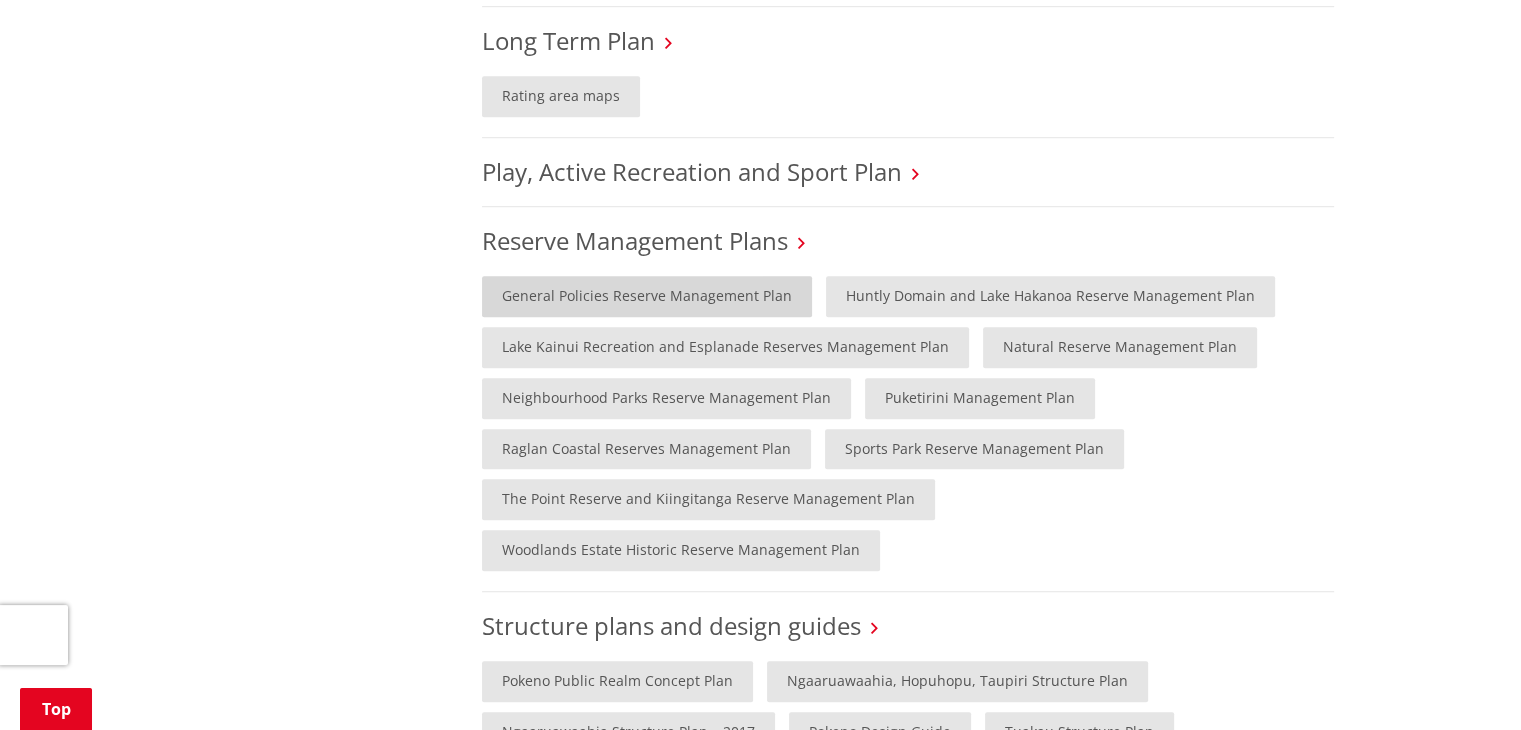 click on "General Policies Reserve Management Plan" at bounding box center [647, 296] 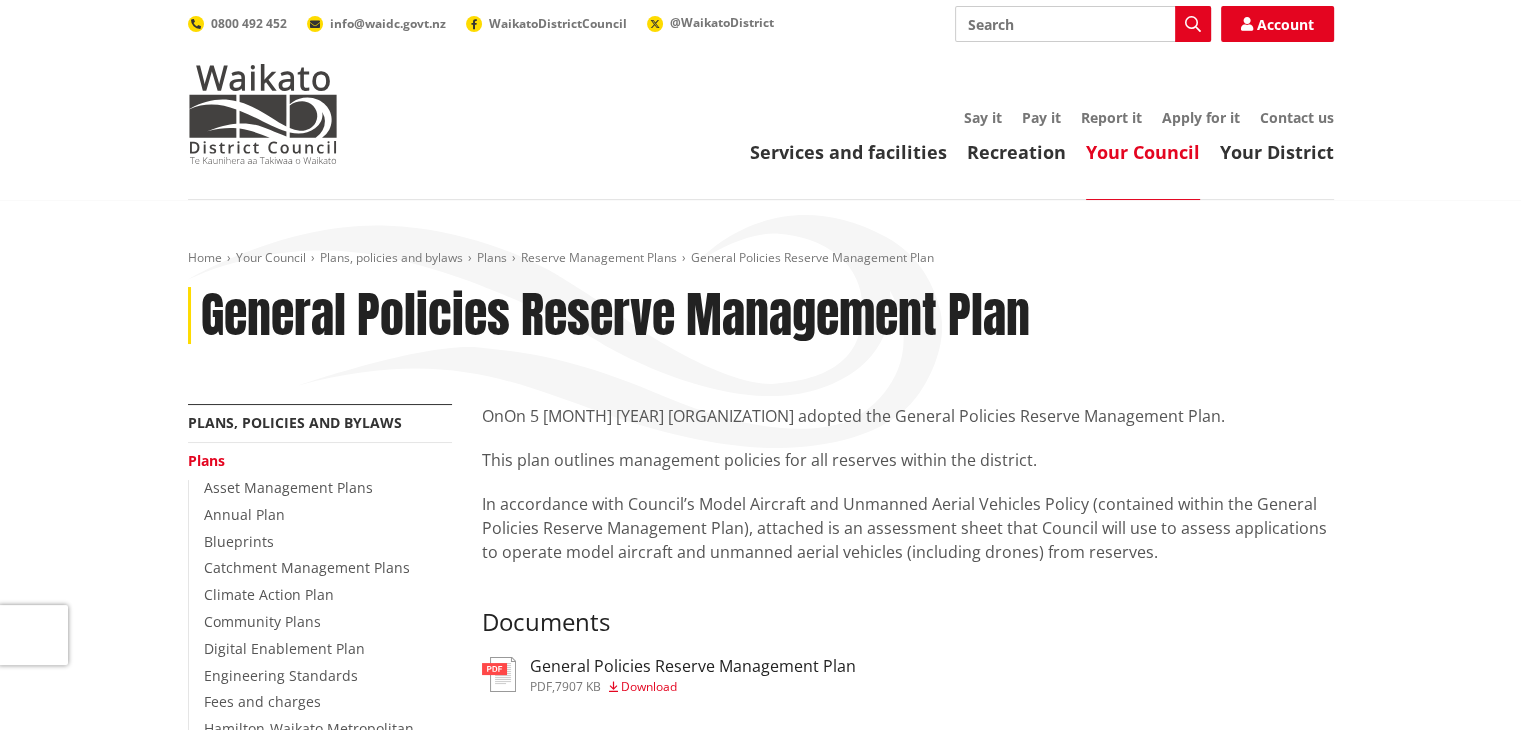 scroll, scrollTop: 266, scrollLeft: 0, axis: vertical 